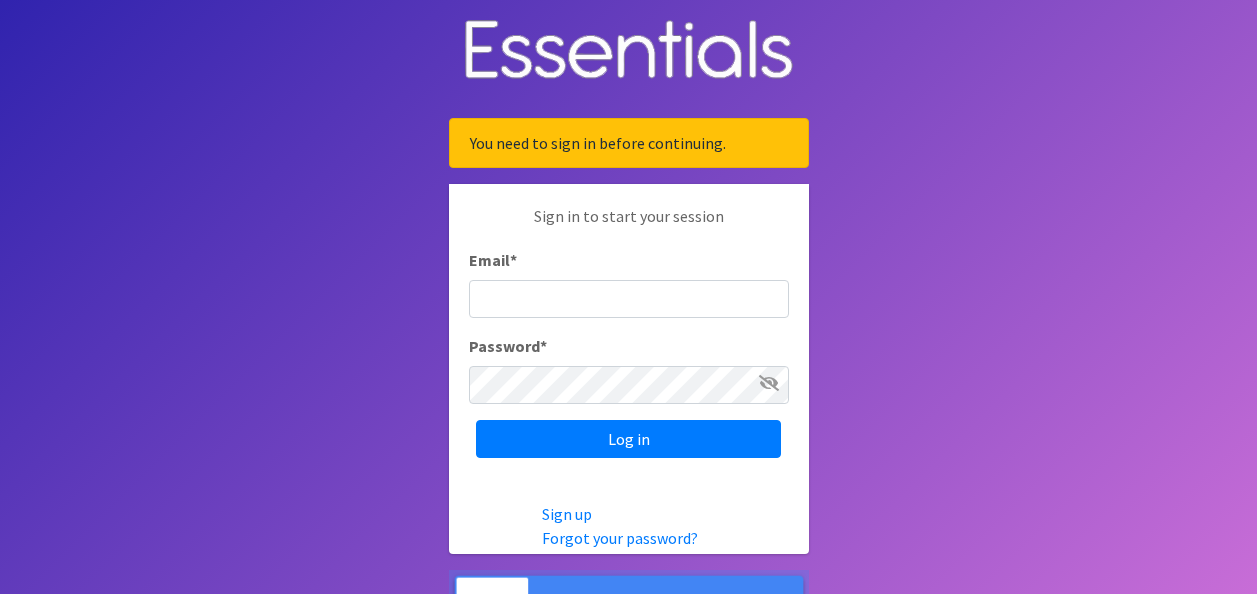 scroll, scrollTop: 0, scrollLeft: 0, axis: both 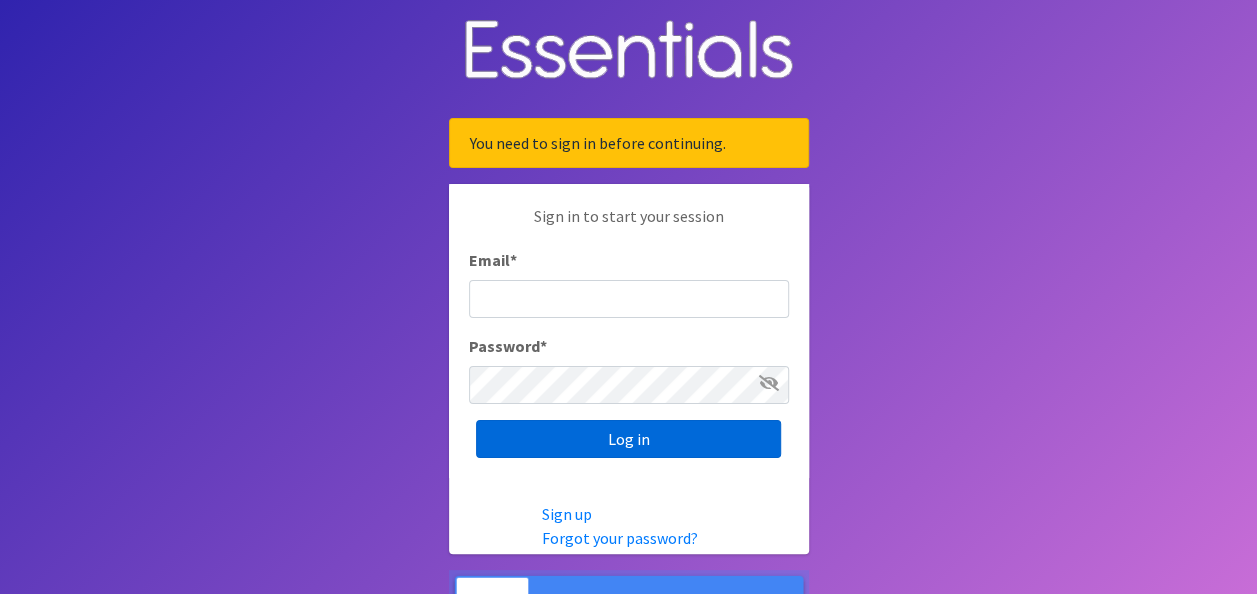 type on "[EMAIL]" 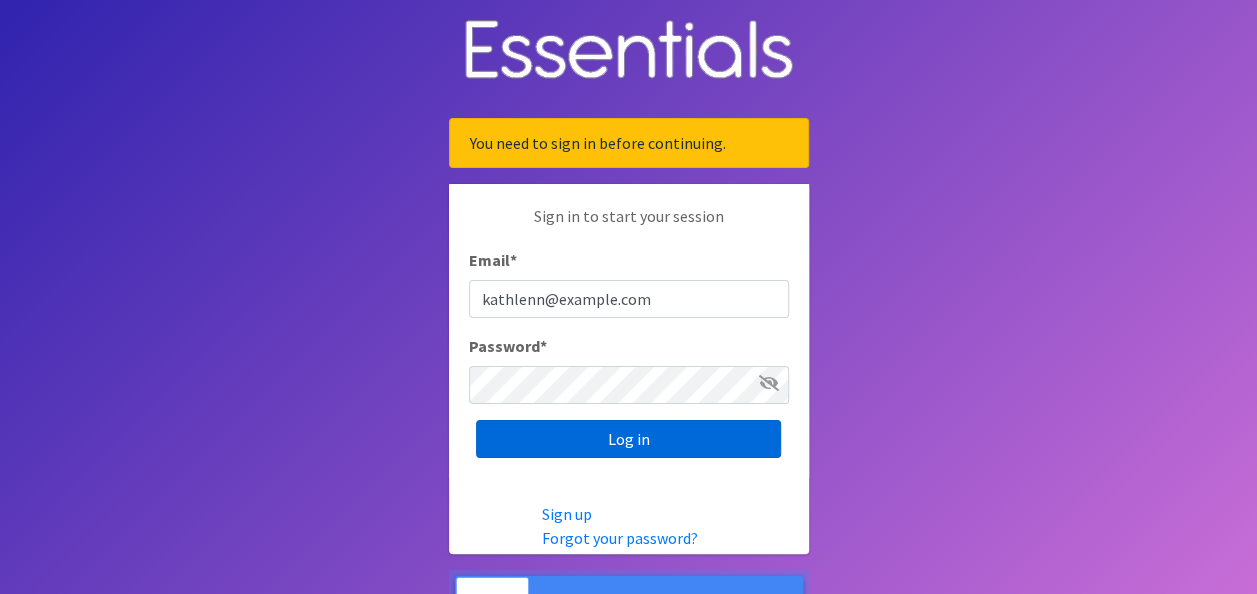 click on "Log in" at bounding box center [628, 439] 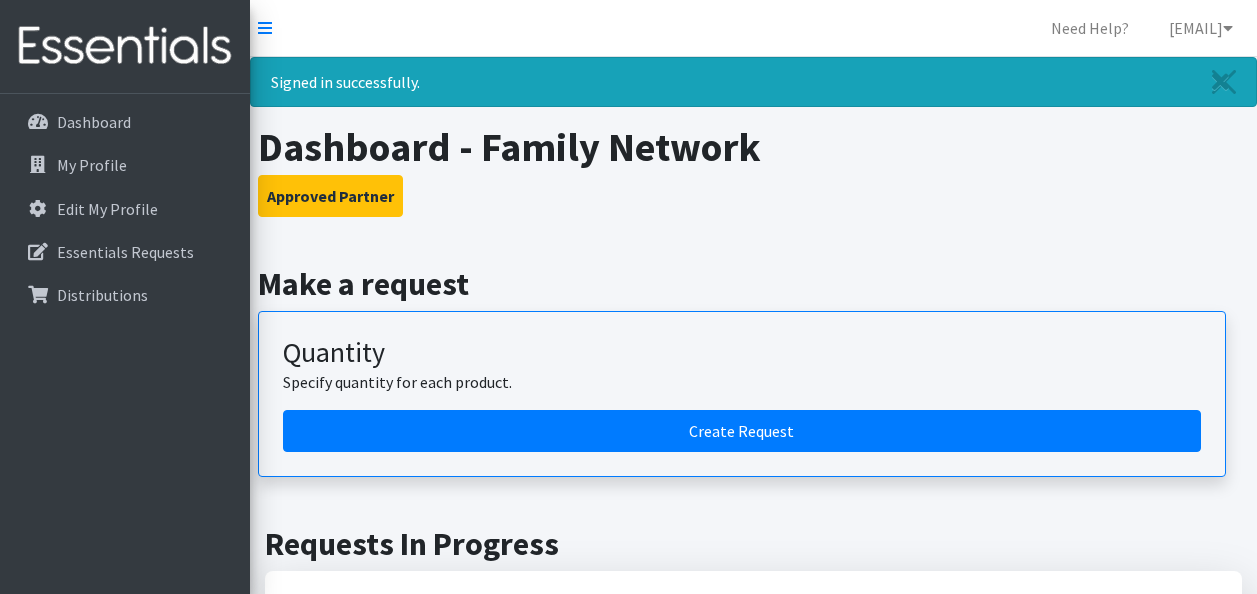scroll, scrollTop: 0, scrollLeft: 0, axis: both 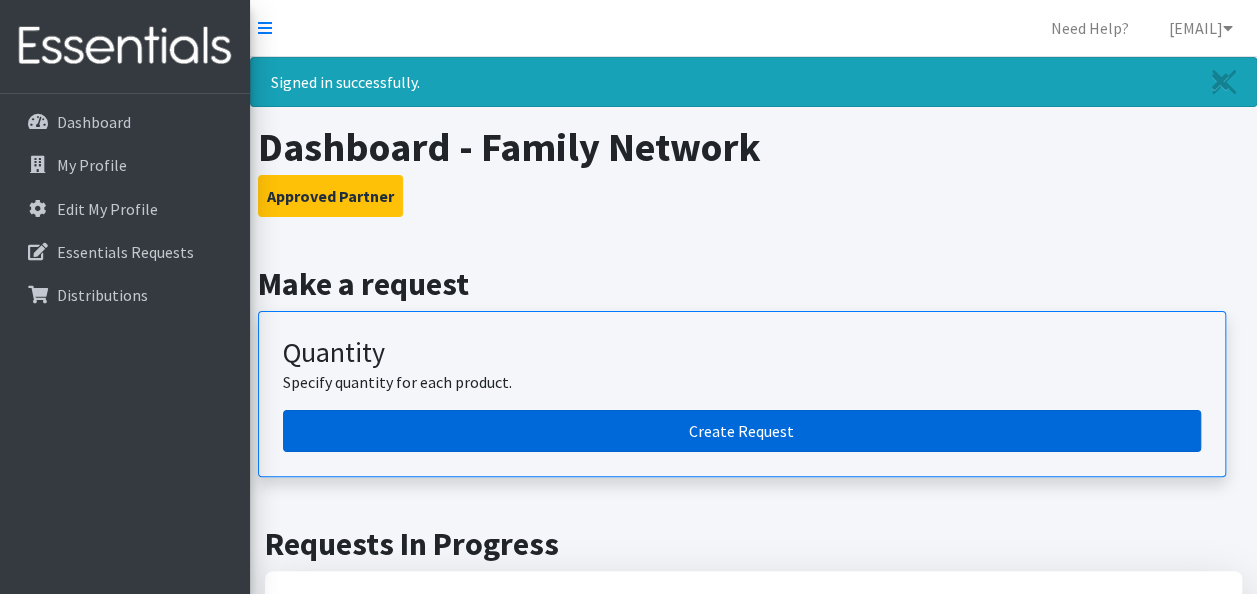 click on "Create Request" at bounding box center [742, 431] 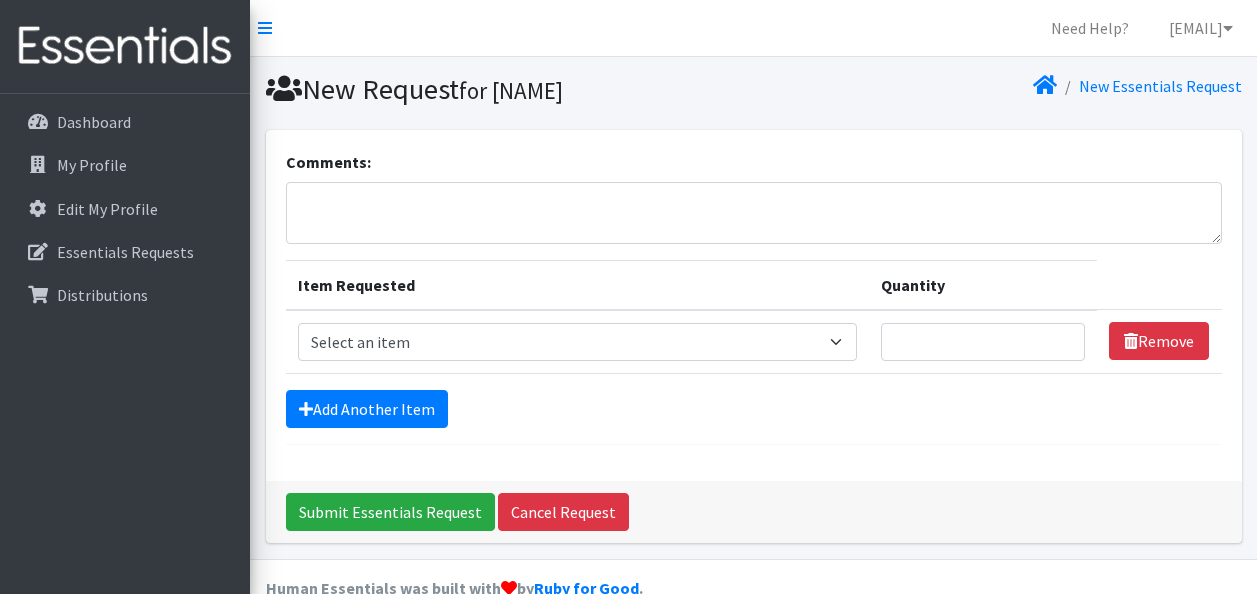 scroll, scrollTop: 0, scrollLeft: 0, axis: both 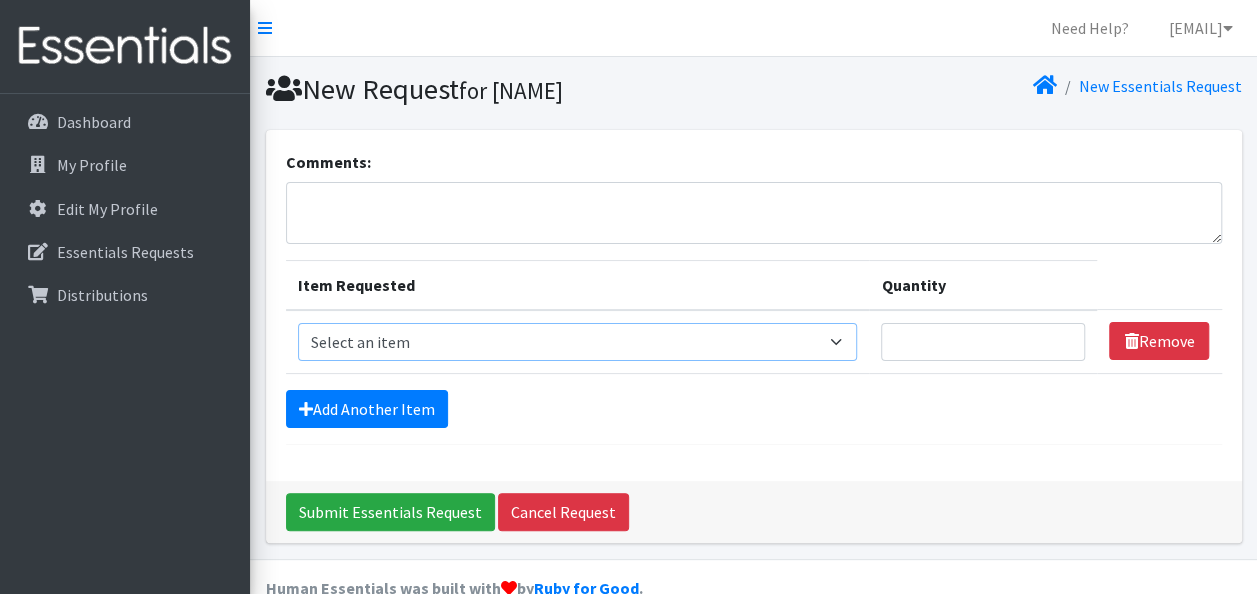 click on "Select an item
Adult Briefs (Large/X-Large)
Adult Briefs (Medium/Large)
Adult Briefs (Small/Medium)
Adult Incontinence Pads
Baby Formula (By Heart)
Emergency Cloth Kit (12lbs+)
Kids (Newborn)
Kids (Preemie)
Kids (Size 1)
Kids (Size 2)
Kids (Size 3)
Kids (Size 4)
Kids (Size 5)
Kids (Size 6)
Kids (Size 7)
Kids L/XL (60-125 lbs)
Kids Pull-Ups (2T-3T)
Kids Pull-Ups (3T-4T)
Kids Pull-Ups (4T-5T)
Kids S/M (38-65 lbs)
Kids Swimmers Large
Kids Swimmers Medium
Kids Swimmers Small
Newborn Cloth Kit (4-12lbs)
One-Size Cloth Kit (12lbs+)
Period Pads (Heavy Ultra Thin U by Kotex without wings) (40 count packs)-- order as packs
Period Pads (Regular Ultra Thin with wings) (36 per pack)--order as packs
Wipes (Baby)" at bounding box center (578, 342) 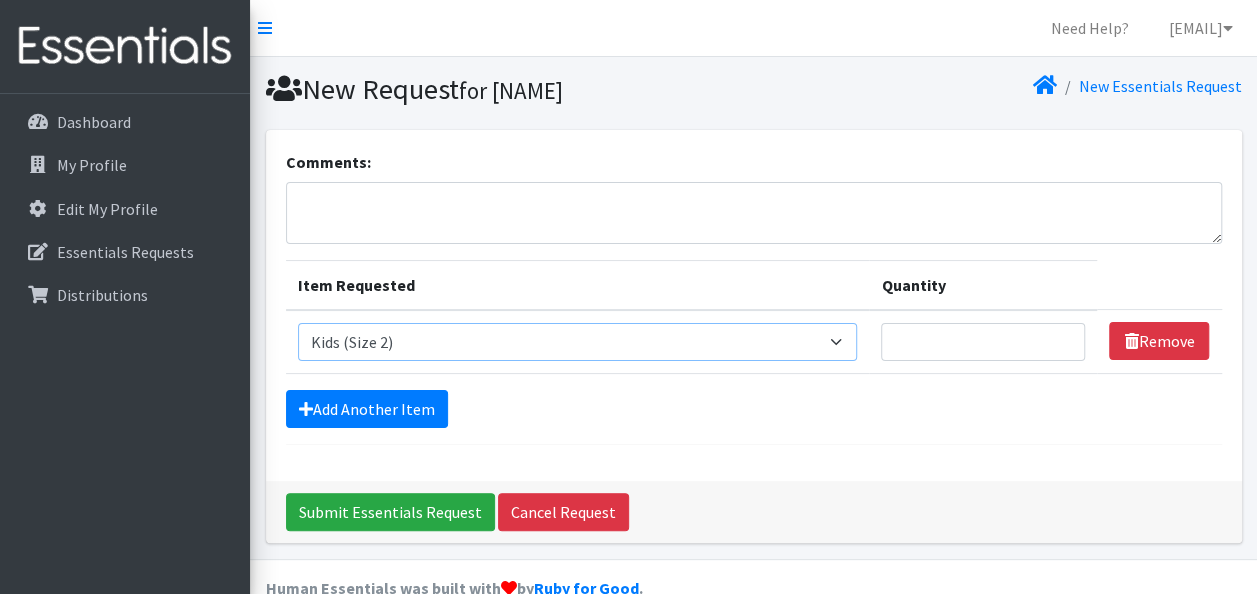 click on "Select an item
Adult Briefs (Large/X-Large)
Adult Briefs (Medium/Large)
Adult Briefs (Small/Medium)
Adult Incontinence Pads
Baby Formula (By Heart)
Emergency Cloth Kit (12lbs+)
Kids (Newborn)
Kids (Preemie)
Kids (Size 1)
Kids (Size 2)
Kids (Size 3)
Kids (Size 4)
Kids (Size 5)
Kids (Size 6)
Kids (Size 7)
Kids L/XL (60-125 lbs)
Kids Pull-Ups (2T-3T)
Kids Pull-Ups (3T-4T)
Kids Pull-Ups (4T-5T)
Kids S/M (38-65 lbs)
Kids Swimmers Large
Kids Swimmers Medium
Kids Swimmers Small
Newborn Cloth Kit (4-12lbs)
One-Size Cloth Kit (12lbs+)
Period Pads (Heavy Ultra Thin U by Kotex without wings) (40 count packs)-- order as packs
Period Pads (Regular Ultra Thin with wings) (36 per pack)--order as packs
Wipes (Baby)" at bounding box center [578, 342] 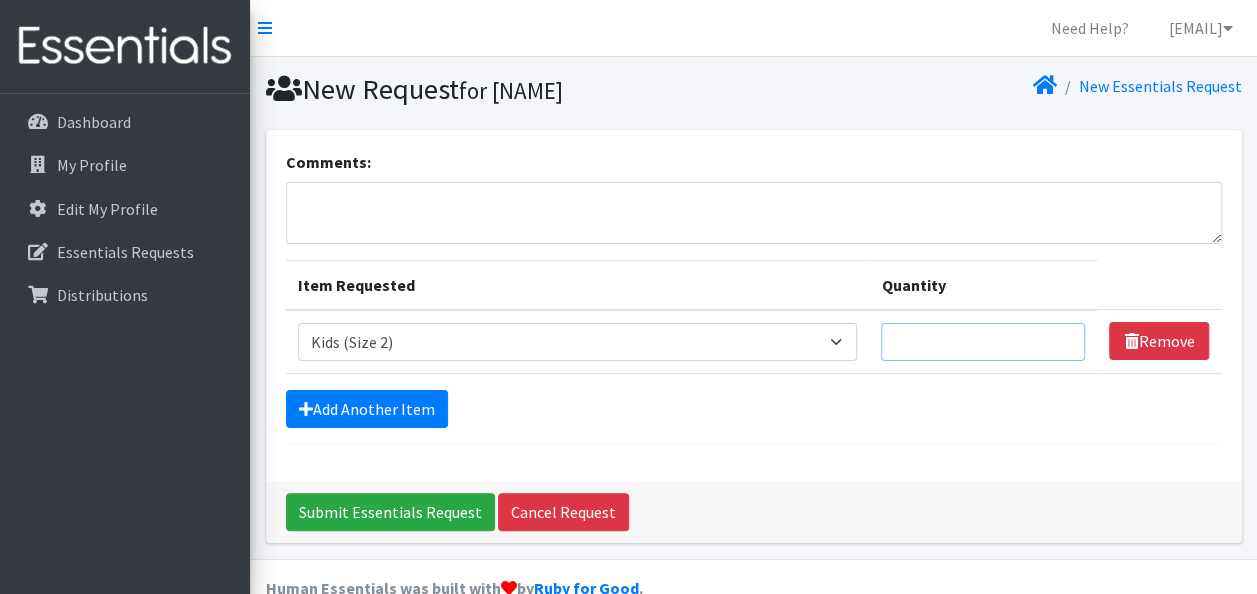 click on "Quantity" at bounding box center (983, 342) 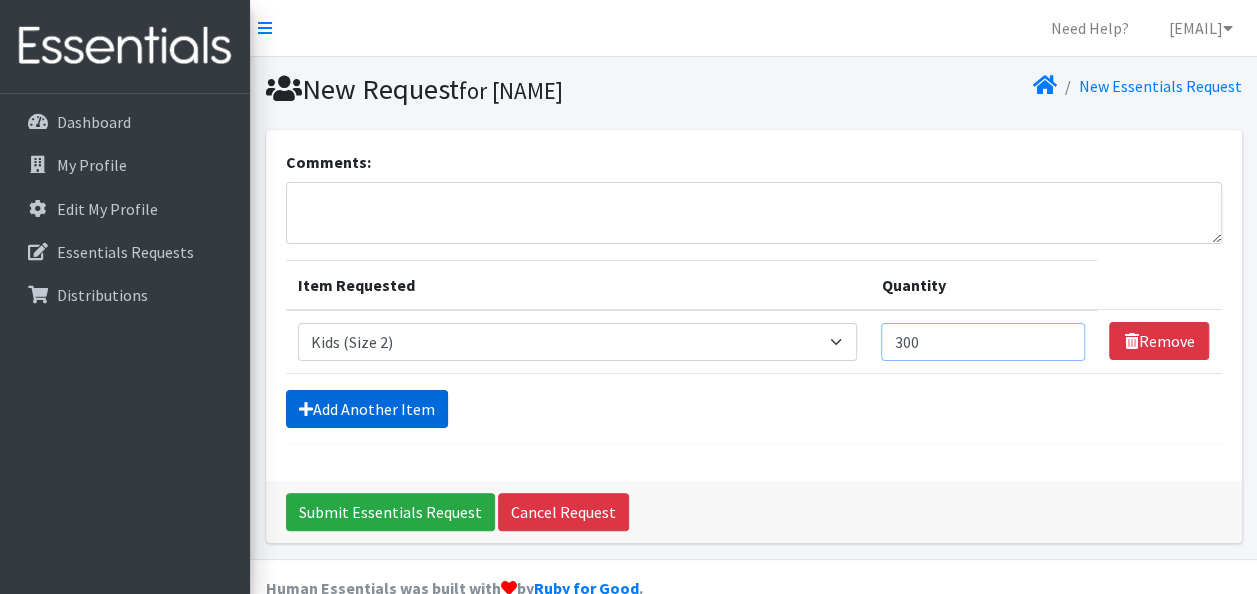 type on "300" 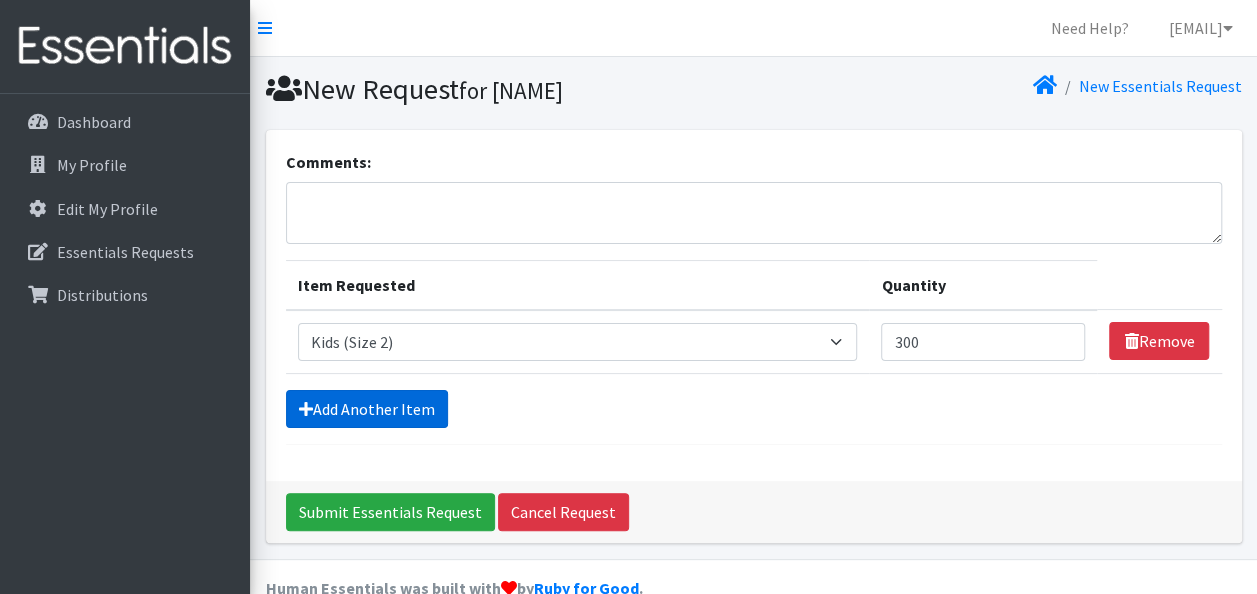 click on "Add Another Item" at bounding box center [367, 409] 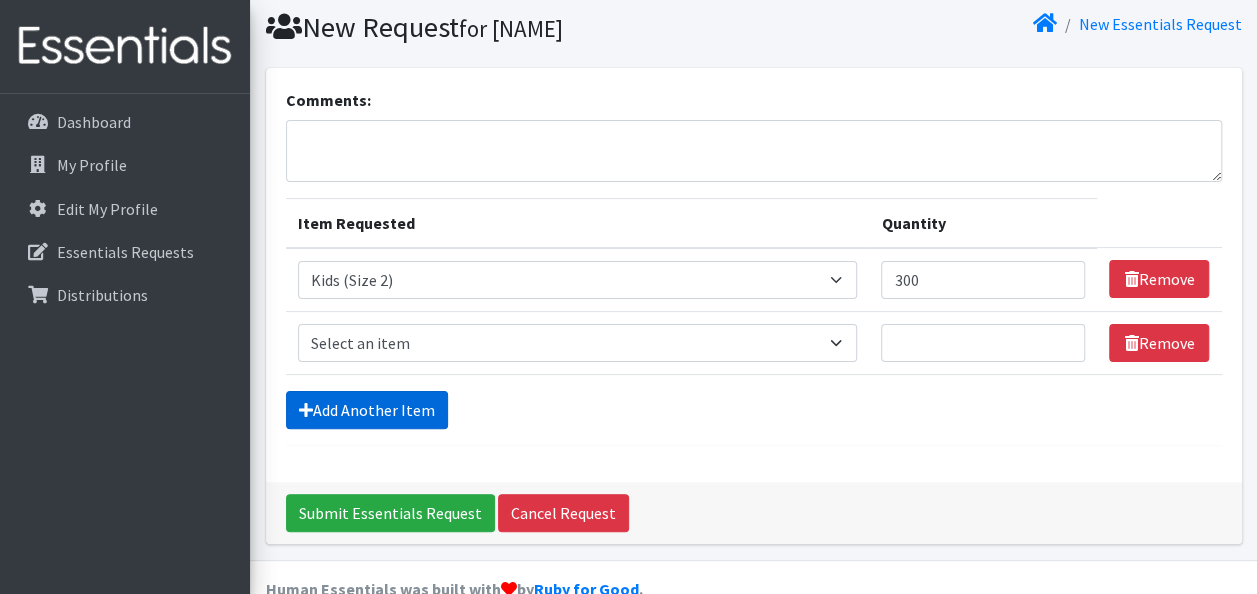 scroll, scrollTop: 99, scrollLeft: 0, axis: vertical 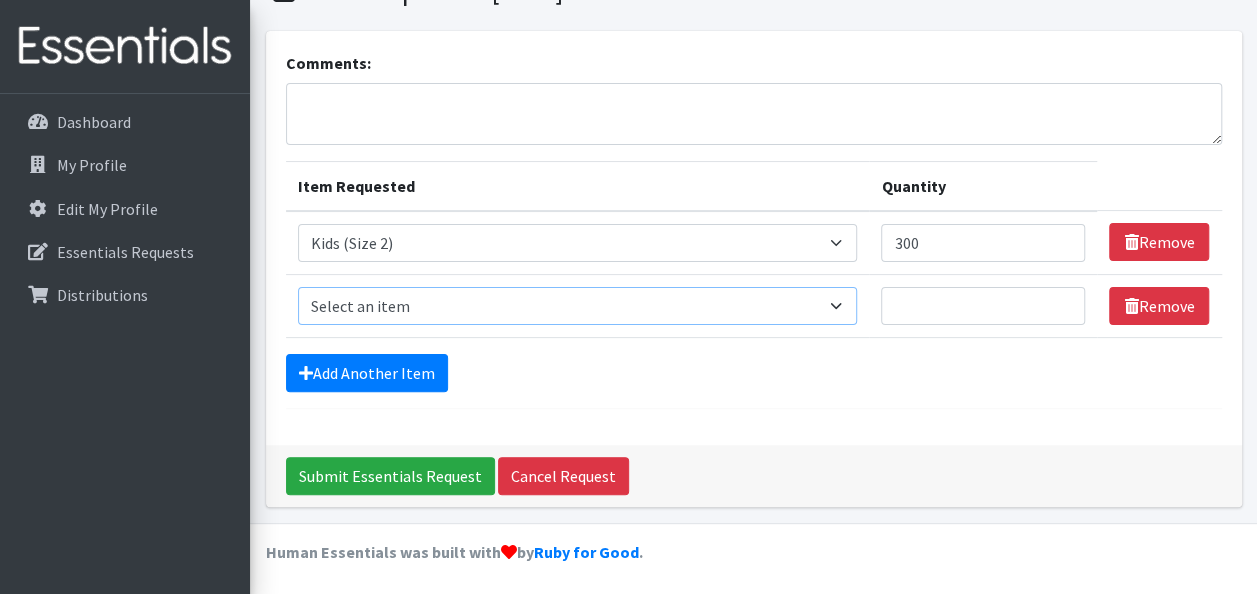 click on "Select an item
Adult Briefs (Large/X-Large)
Adult Briefs (Medium/Large)
Adult Briefs (Small/Medium)
Adult Incontinence Pads
Baby Formula (By Heart)
Emergency Cloth Kit (12lbs+)
Kids (Newborn)
Kids (Preemie)
Kids (Size 1)
Kids (Size 2)
Kids (Size 3)
Kids (Size 4)
Kids (Size 5)
Kids (Size 6)
Kids (Size 7)
Kids L/XL (60-125 lbs)
Kids Pull-Ups (2T-3T)
Kids Pull-Ups (3T-4T)
Kids Pull-Ups (4T-5T)
Kids S/M (38-65 lbs)
Kids Swimmers Large
Kids Swimmers Medium
Kids Swimmers Small
Newborn Cloth Kit (4-12lbs)
One-Size Cloth Kit (12lbs+)
Period Pads (Heavy Ultra Thin U by Kotex without wings) (40 count packs)-- order as packs
Period Pads (Regular Ultra Thin with wings) (36 per pack)--order as packs
Wipes (Baby)" at bounding box center (578, 306) 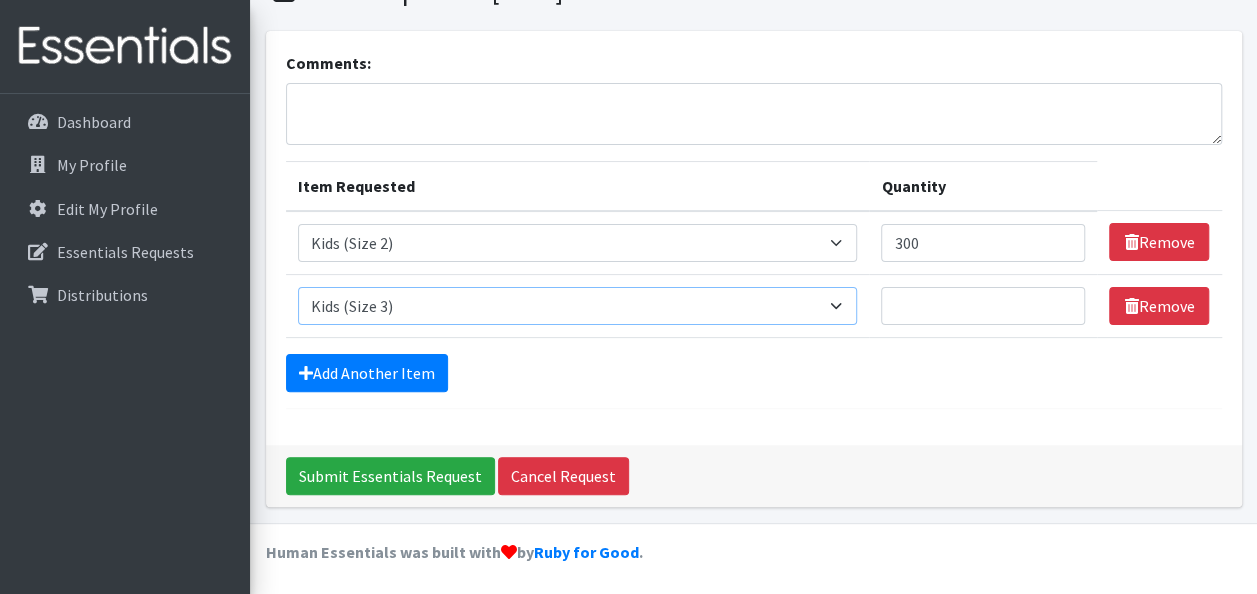 click on "Select an item
Adult Briefs (Large/X-Large)
Adult Briefs (Medium/Large)
Adult Briefs (Small/Medium)
Adult Incontinence Pads
Baby Formula (By Heart)
Emergency Cloth Kit (12lbs+)
Kids (Newborn)
Kids (Preemie)
Kids (Size 1)
Kids (Size 2)
Kids (Size 3)
Kids (Size 4)
Kids (Size 5)
Kids (Size 6)
Kids (Size 7)
Kids L/XL (60-125 lbs)
Kids Pull-Ups (2T-3T)
Kids Pull-Ups (3T-4T)
Kids Pull-Ups (4T-5T)
Kids S/M (38-65 lbs)
Kids Swimmers Large
Kids Swimmers Medium
Kids Swimmers Small
Newborn Cloth Kit (4-12lbs)
One-Size Cloth Kit (12lbs+)
Period Pads (Heavy Ultra Thin U by Kotex without wings) (40 count packs)-- order as packs
Period Pads (Regular Ultra Thin with wings) (36 per pack)--order as packs
Wipes (Baby)" at bounding box center (578, 306) 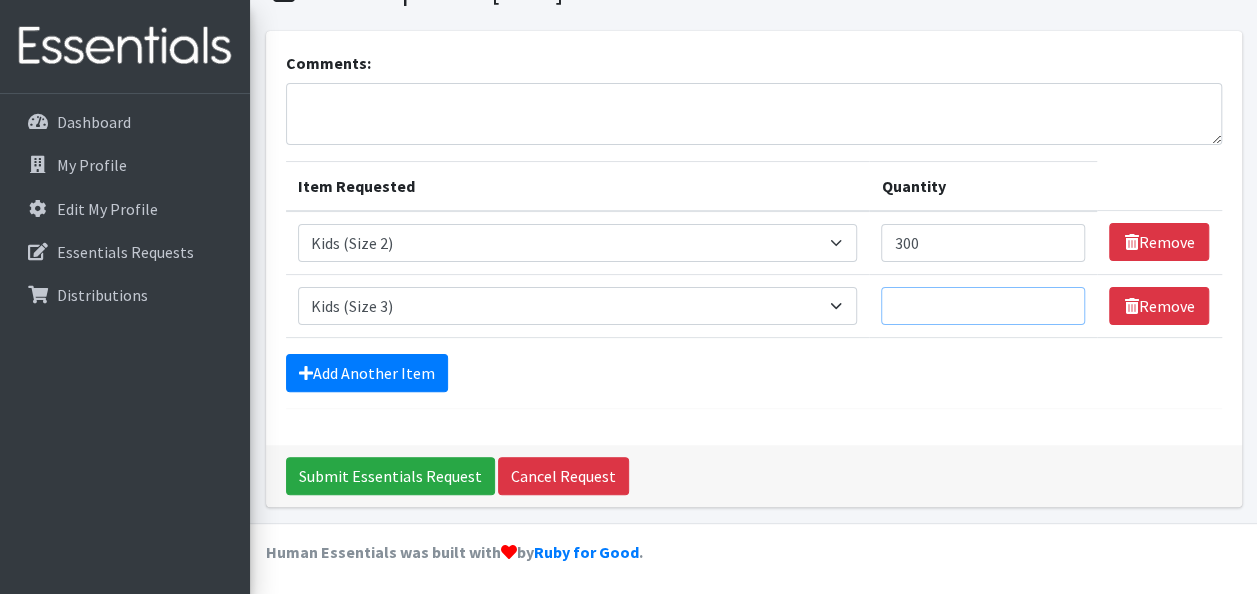 click on "Quantity" at bounding box center (983, 306) 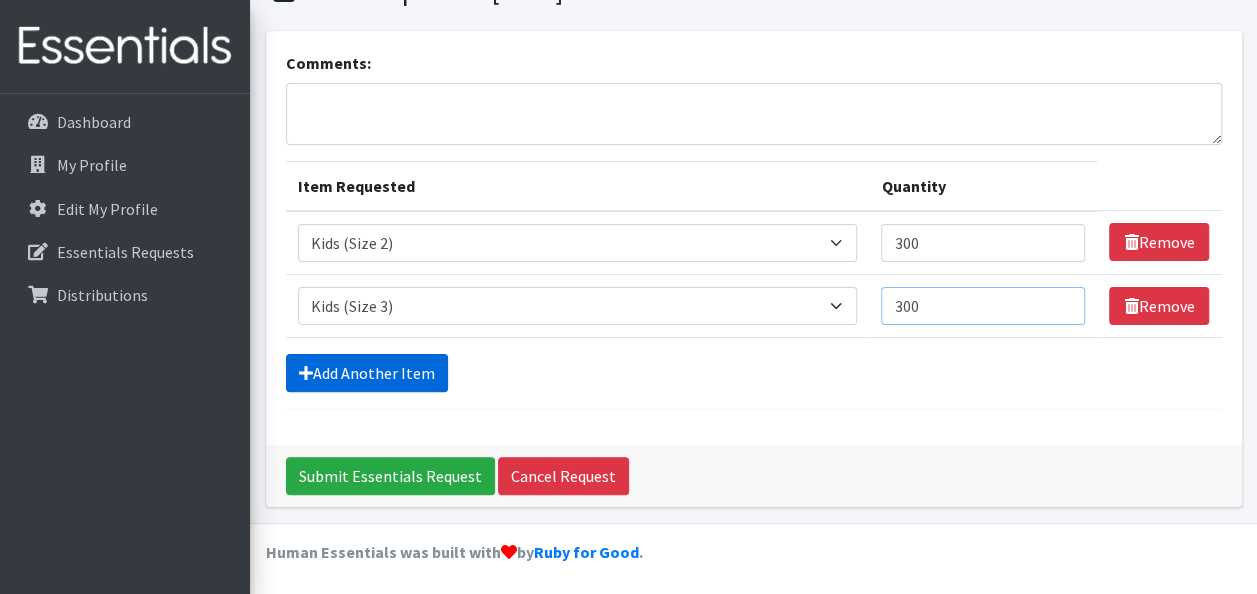 type on "300" 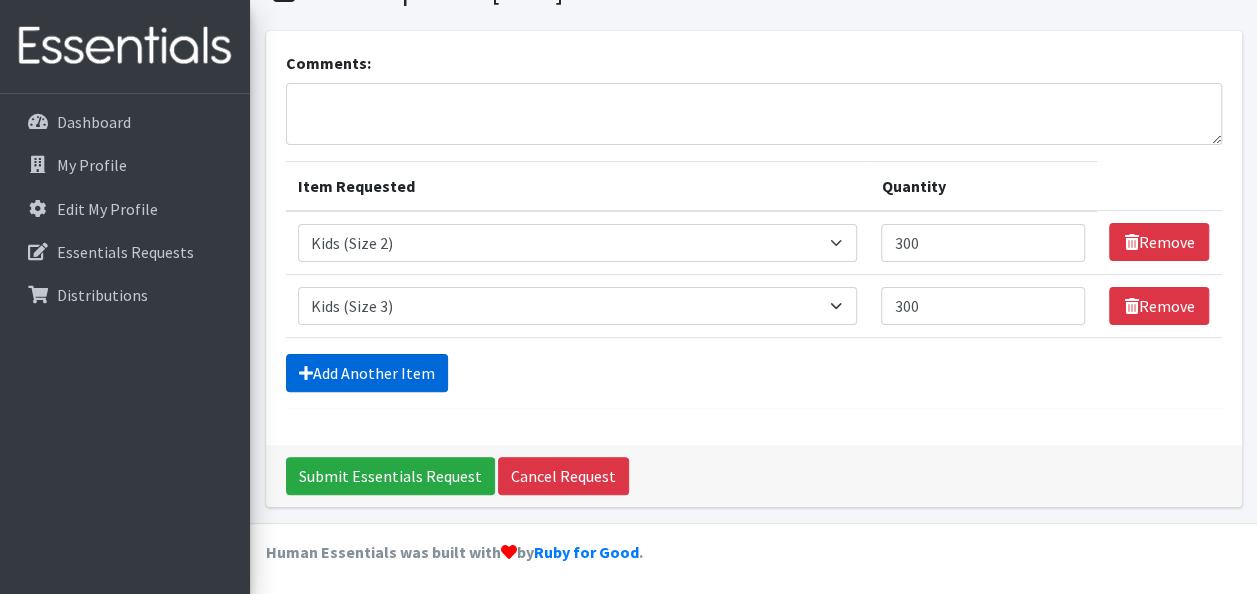 click on "Add Another Item" at bounding box center [367, 373] 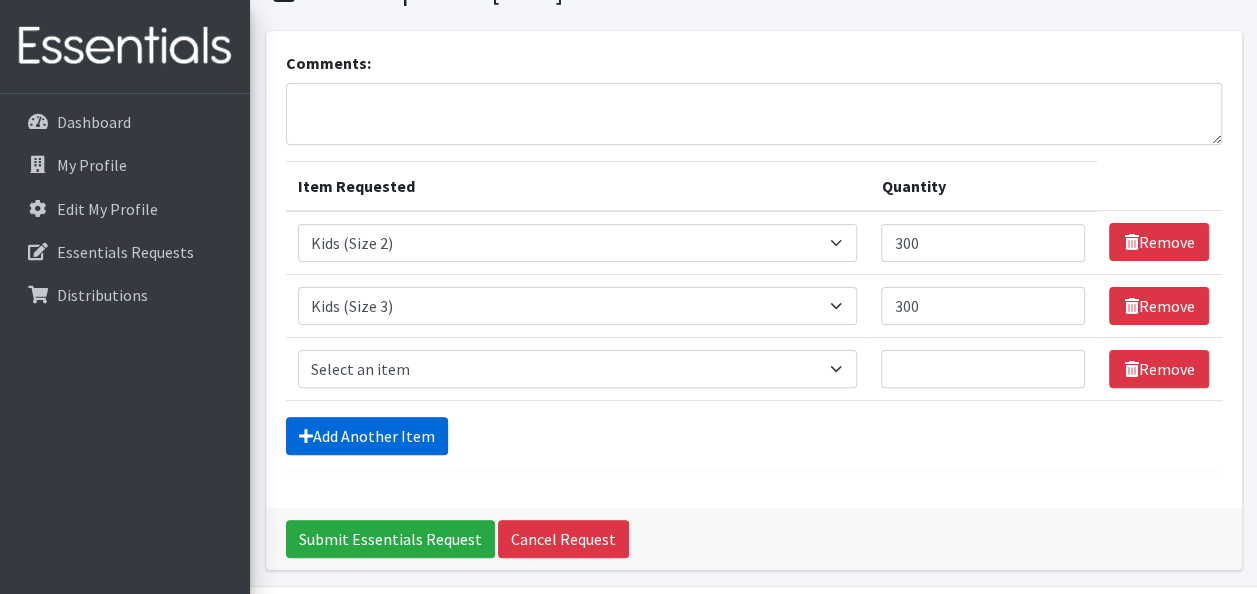scroll, scrollTop: 162, scrollLeft: 0, axis: vertical 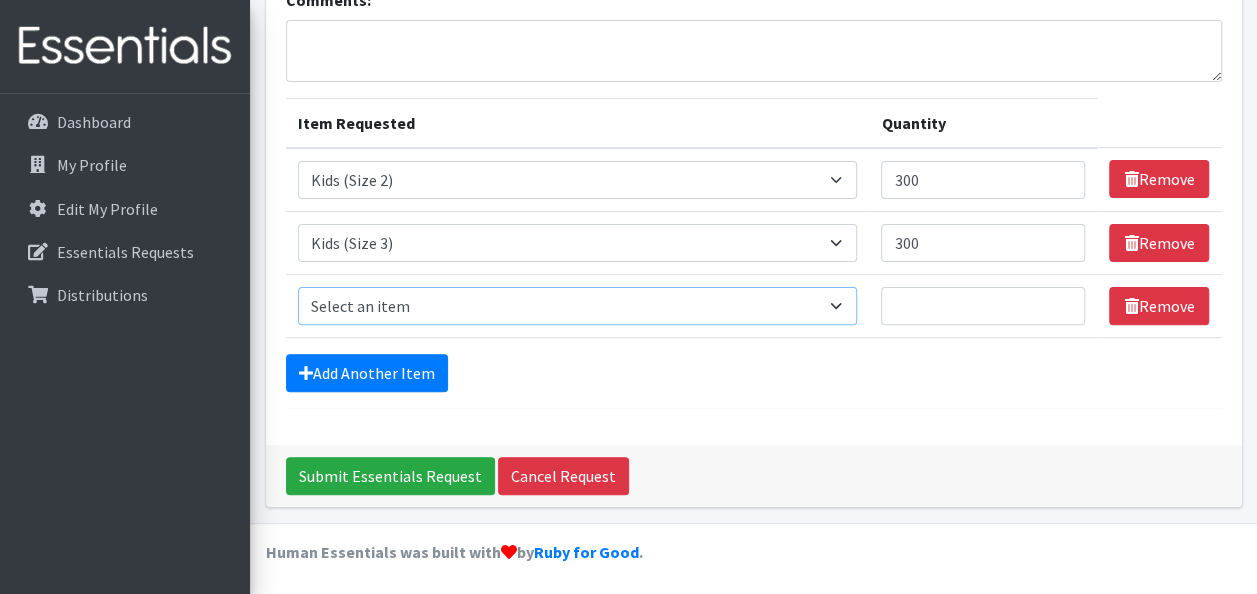 click on "Select an item
Adult Briefs (Large/X-Large)
Adult Briefs (Medium/Large)
Adult Briefs (Small/Medium)
Adult Incontinence Pads
Baby Formula (By Heart)
Emergency Cloth Kit (12lbs+)
Kids (Newborn)
Kids (Preemie)
Kids (Size 1)
Kids (Size 2)
Kids (Size 3)
Kids (Size 4)
Kids (Size 5)
Kids (Size 6)
Kids (Size 7)
Kids L/XL (60-125 lbs)
Kids Pull-Ups (2T-3T)
Kids Pull-Ups (3T-4T)
Kids Pull-Ups (4T-5T)
Kids S/M (38-65 lbs)
Kids Swimmers Large
Kids Swimmers Medium
Kids Swimmers Small
Newborn Cloth Kit (4-12lbs)
One-Size Cloth Kit (12lbs+)
Period Pads (Heavy Ultra Thin U by Kotex without wings) (40 count packs)-- order as packs
Period Pads (Regular Ultra Thin with wings) (36 per pack)--order as packs
Wipes (Baby)" at bounding box center [578, 306] 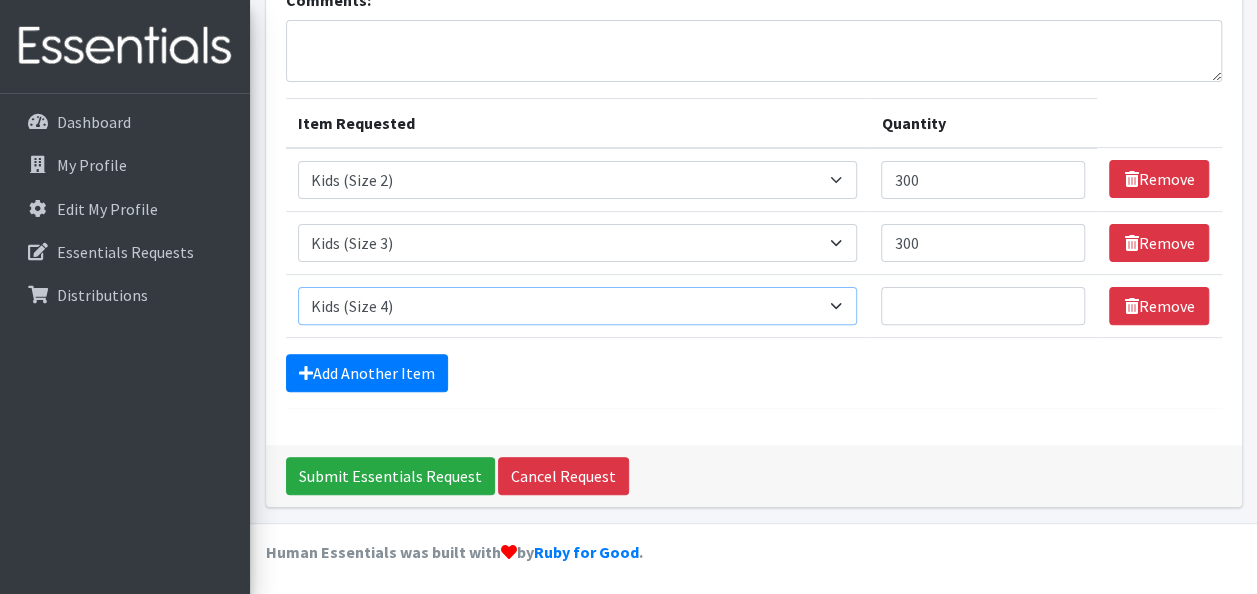 click on "Select an item
Adult Briefs (Large/X-Large)
Adult Briefs (Medium/Large)
Adult Briefs (Small/Medium)
Adult Incontinence Pads
Baby Formula (By Heart)
Emergency Cloth Kit (12lbs+)
Kids (Newborn)
Kids (Preemie)
Kids (Size 1)
Kids (Size 2)
Kids (Size 3)
Kids (Size 4)
Kids (Size 5)
Kids (Size 6)
Kids (Size 7)
Kids L/XL (60-125 lbs)
Kids Pull-Ups (2T-3T)
Kids Pull-Ups (3T-4T)
Kids Pull-Ups (4T-5T)
Kids S/M (38-65 lbs)
Kids Swimmers Large
Kids Swimmers Medium
Kids Swimmers Small
Newborn Cloth Kit (4-12lbs)
One-Size Cloth Kit (12lbs+)
Period Pads (Heavy Ultra Thin U by Kotex without wings) (40 count packs)-- order as packs
Period Pads (Regular Ultra Thin with wings) (36 per pack)--order as packs
Wipes (Baby)" at bounding box center (578, 306) 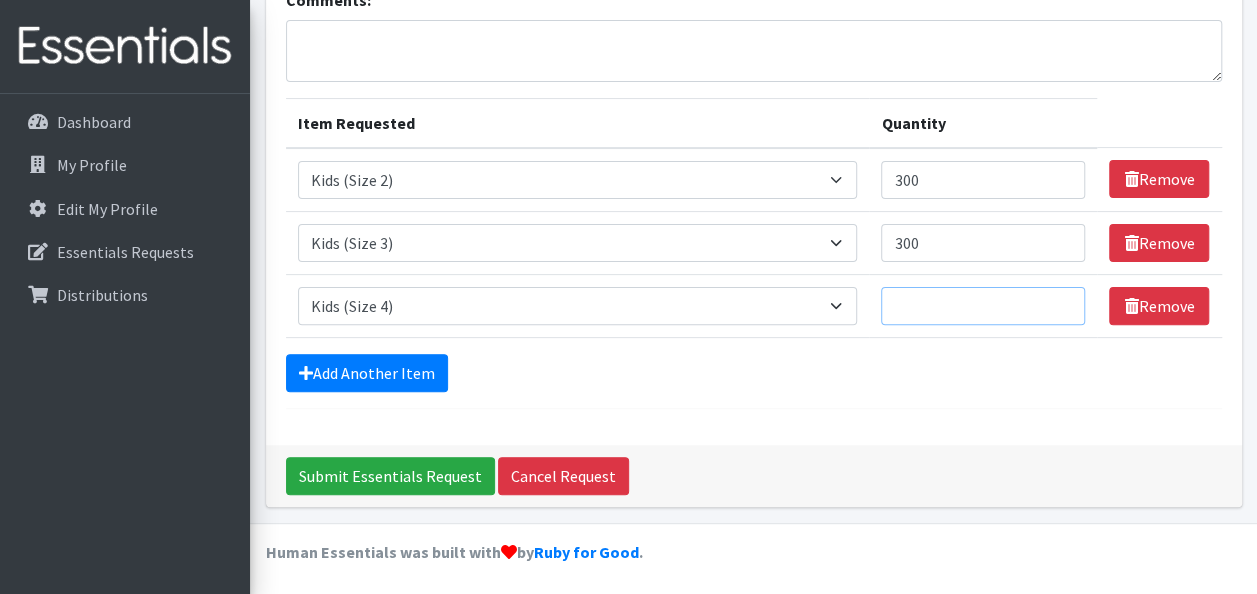 click on "Quantity" at bounding box center [983, 306] 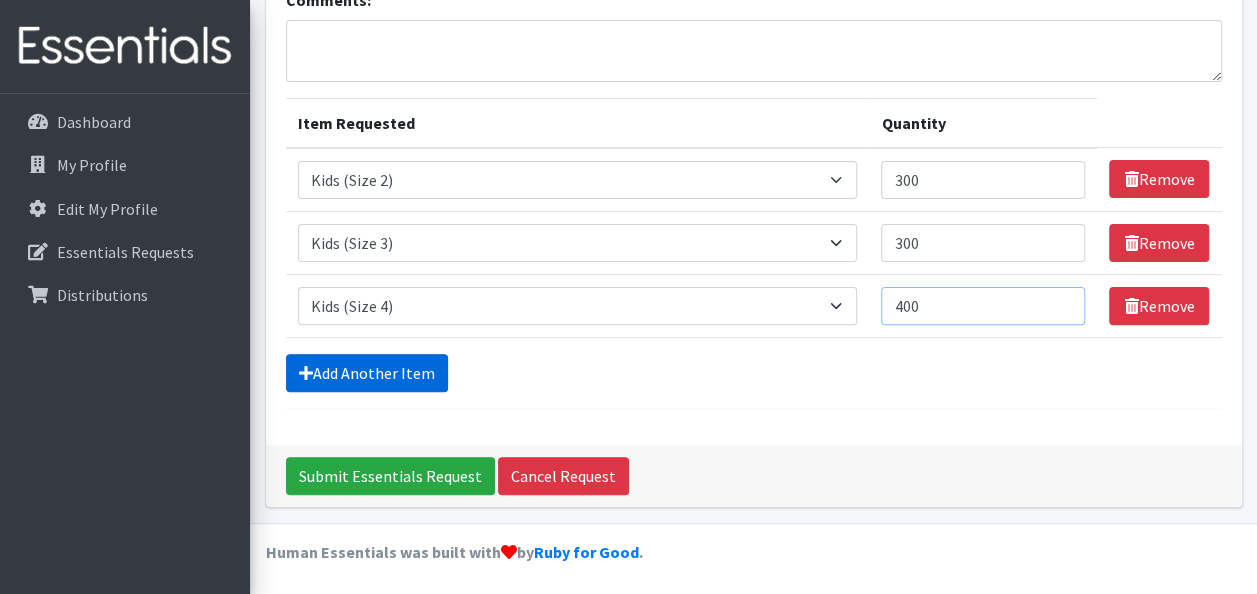 type on "400" 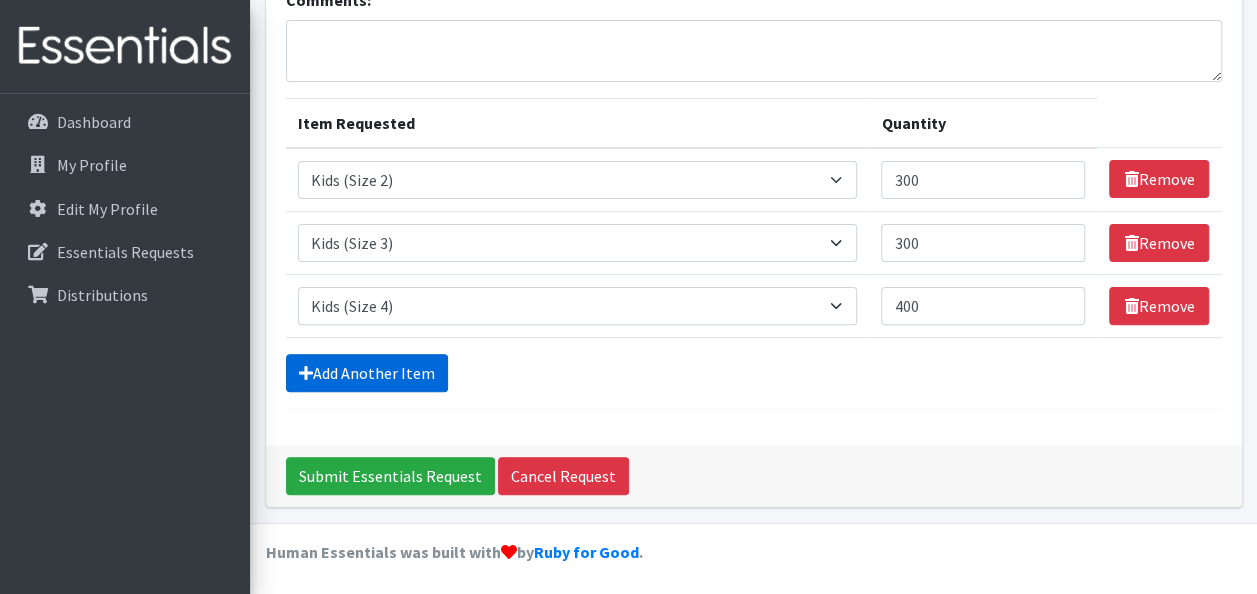 click on "Add Another Item" at bounding box center [367, 373] 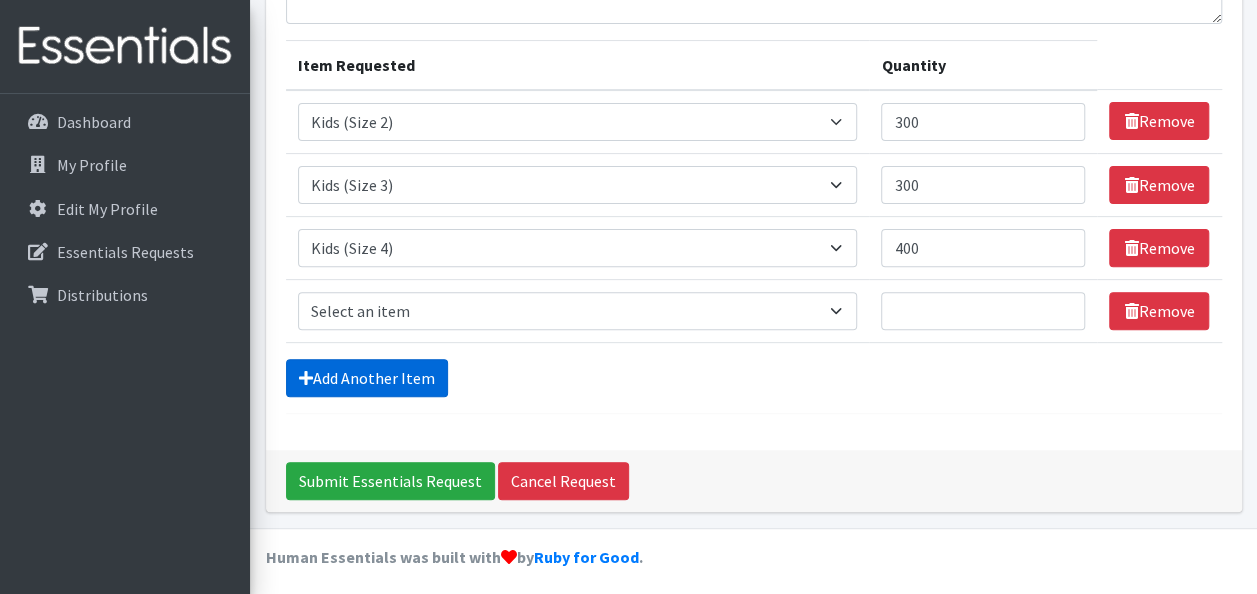 scroll, scrollTop: 224, scrollLeft: 0, axis: vertical 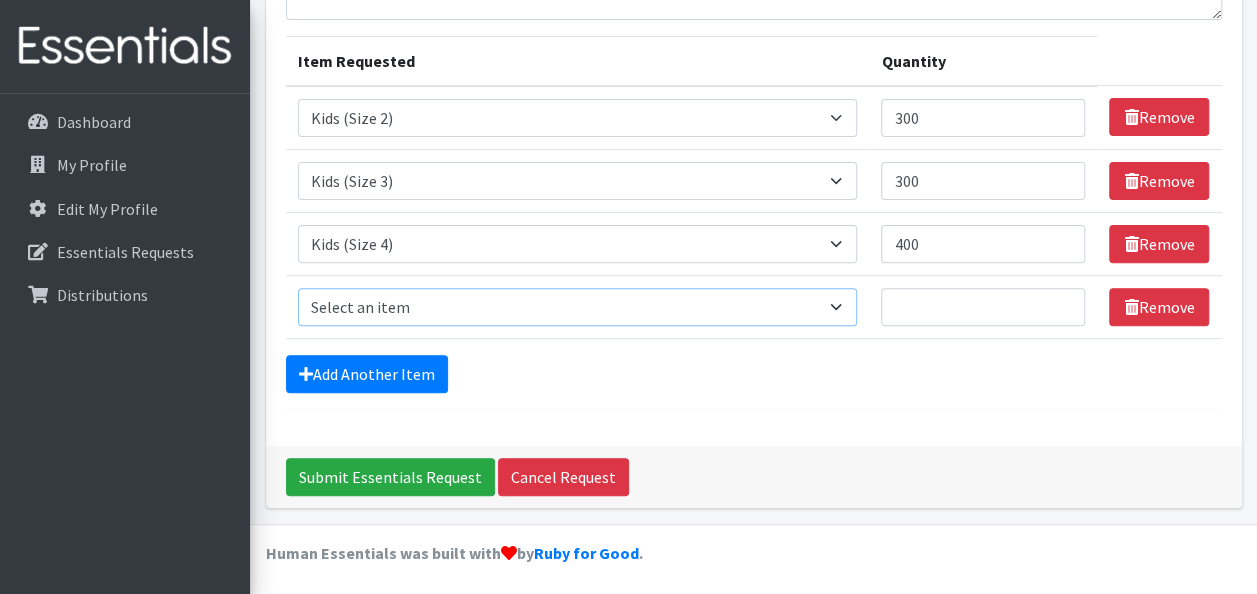 click on "Select an item
Adult Briefs (Large/X-Large)
Adult Briefs (Medium/Large)
Adult Briefs (Small/Medium)
Adult Incontinence Pads
Baby Formula (By Heart)
Emergency Cloth Kit (12lbs+)
Kids (Newborn)
Kids (Preemie)
Kids (Size 1)
Kids (Size 2)
Kids (Size 3)
Kids (Size 4)
Kids (Size 5)
Kids (Size 6)
Kids (Size 7)
Kids L/XL (60-125 lbs)
Kids Pull-Ups (2T-3T)
Kids Pull-Ups (3T-4T)
Kids Pull-Ups (4T-5T)
Kids S/M (38-65 lbs)
Kids Swimmers Large
Kids Swimmers Medium
Kids Swimmers Small
Newborn Cloth Kit (4-12lbs)
One-Size Cloth Kit (12lbs+)
Period Pads (Heavy Ultra Thin U by Kotex without wings) (40 count packs)-- order as packs
Period Pads (Regular Ultra Thin with wings) (36 per pack)--order as packs
Wipes (Baby)" at bounding box center (578, 307) 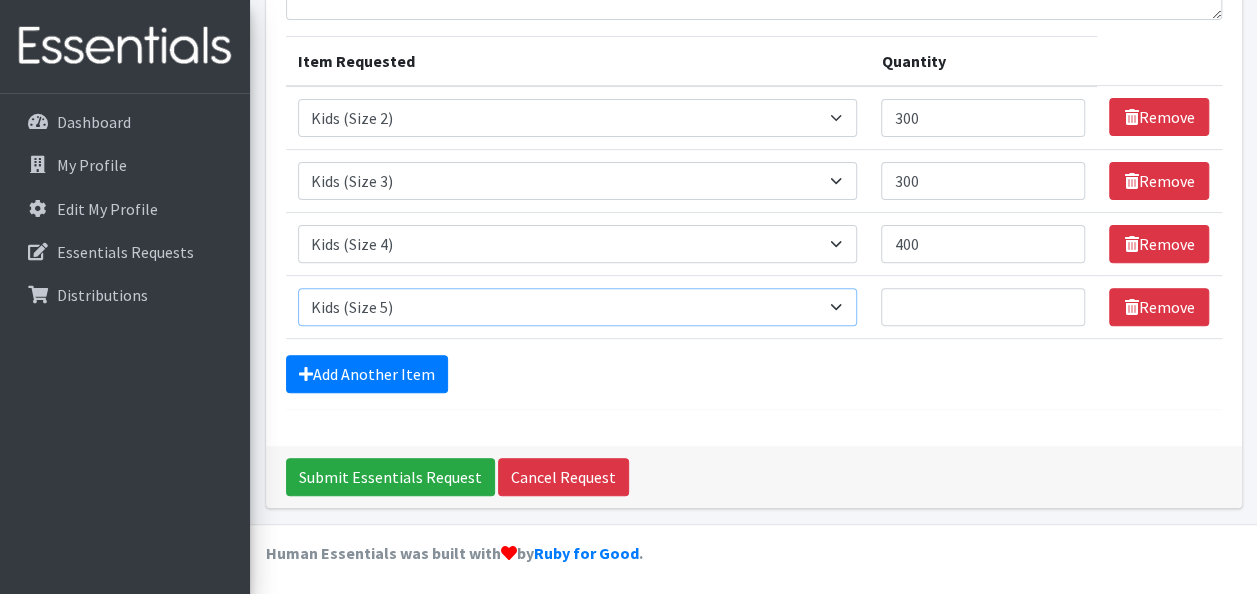 click on "Select an item
Adult Briefs (Large/X-Large)
Adult Briefs (Medium/Large)
Adult Briefs (Small/Medium)
Adult Incontinence Pads
Baby Formula (By Heart)
Emergency Cloth Kit (12lbs+)
Kids (Newborn)
Kids (Preemie)
Kids (Size 1)
Kids (Size 2)
Kids (Size 3)
Kids (Size 4)
Kids (Size 5)
Kids (Size 6)
Kids (Size 7)
Kids L/XL (60-125 lbs)
Kids Pull-Ups (2T-3T)
Kids Pull-Ups (3T-4T)
Kids Pull-Ups (4T-5T)
Kids S/M (38-65 lbs)
Kids Swimmers Large
Kids Swimmers Medium
Kids Swimmers Small
Newborn Cloth Kit (4-12lbs)
One-Size Cloth Kit (12lbs+)
Period Pads (Heavy Ultra Thin U by Kotex without wings) (40 count packs)-- order as packs
Period Pads (Regular Ultra Thin with wings) (36 per pack)--order as packs
Wipes (Baby)" at bounding box center (578, 307) 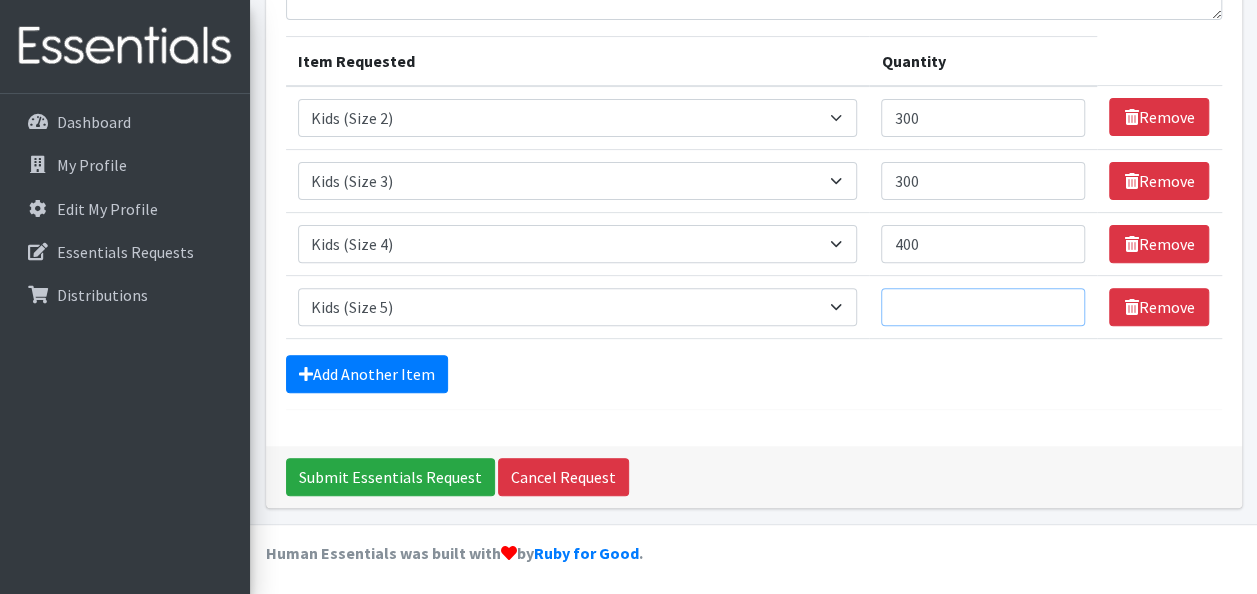 click on "Quantity" at bounding box center (983, 307) 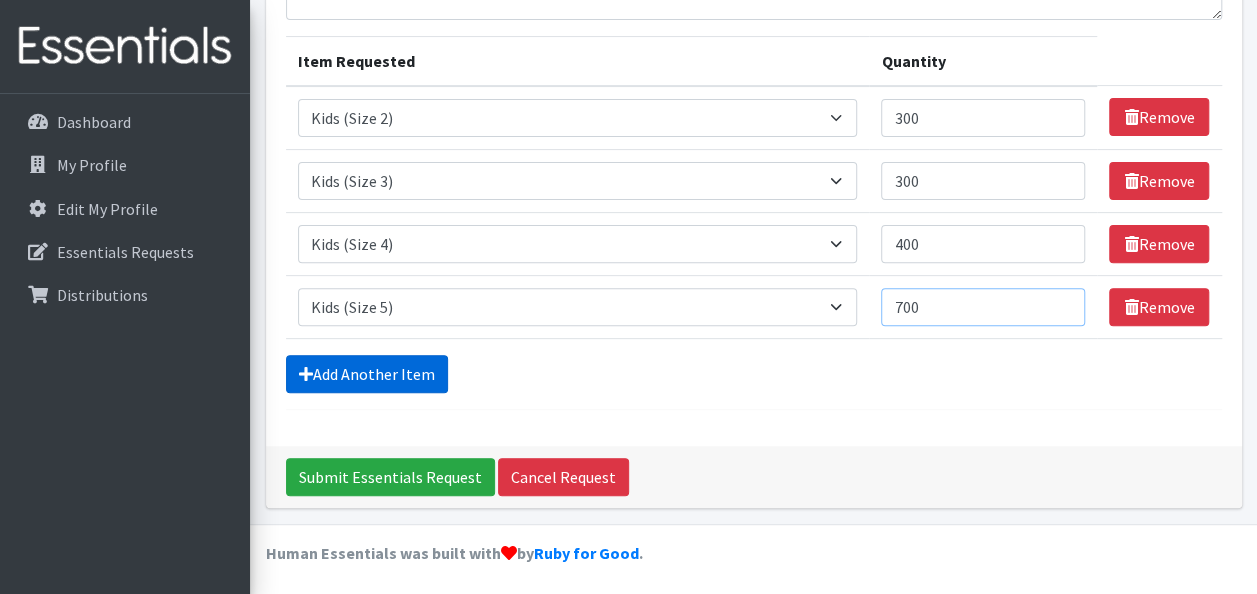 type on "700" 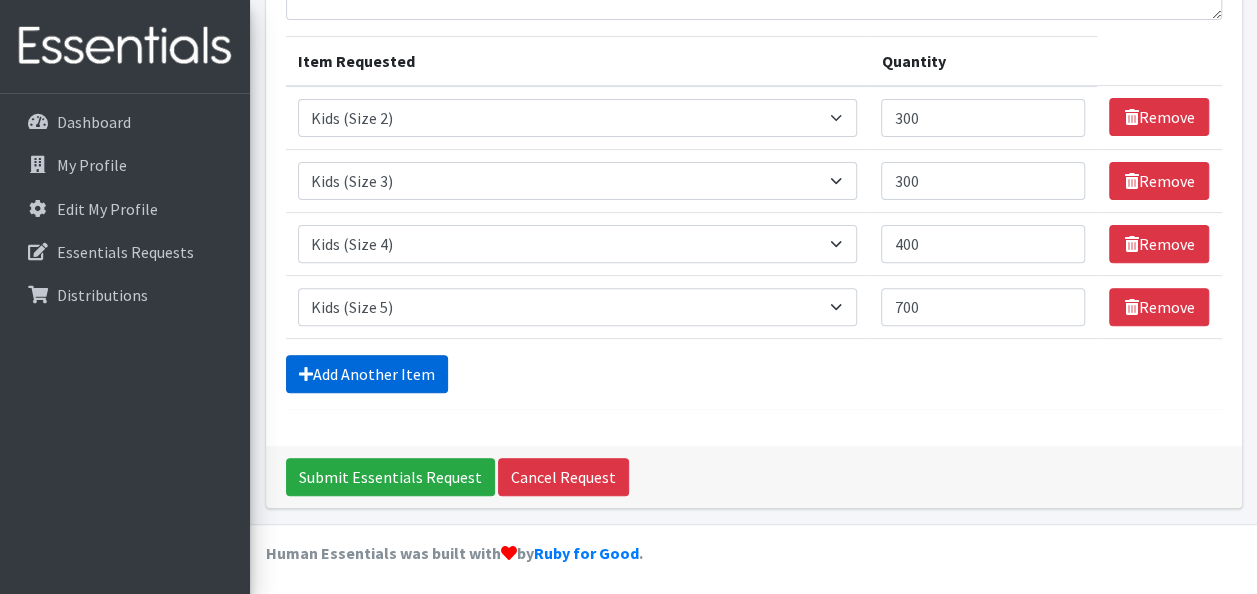 click on "Add Another Item" at bounding box center [367, 374] 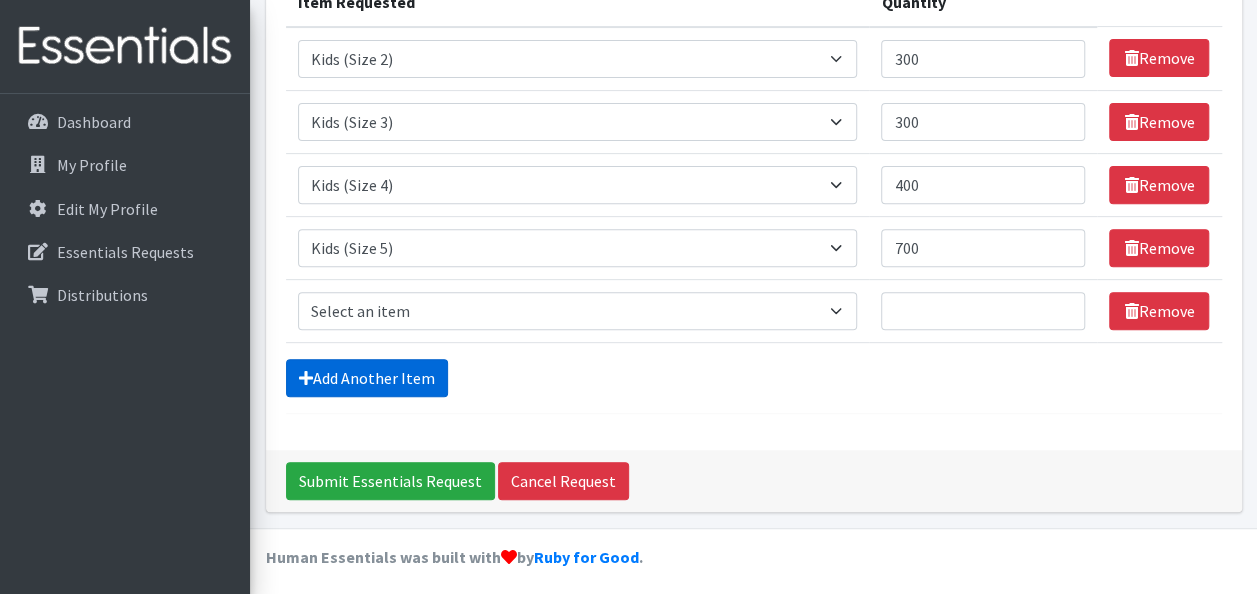 scroll, scrollTop: 287, scrollLeft: 0, axis: vertical 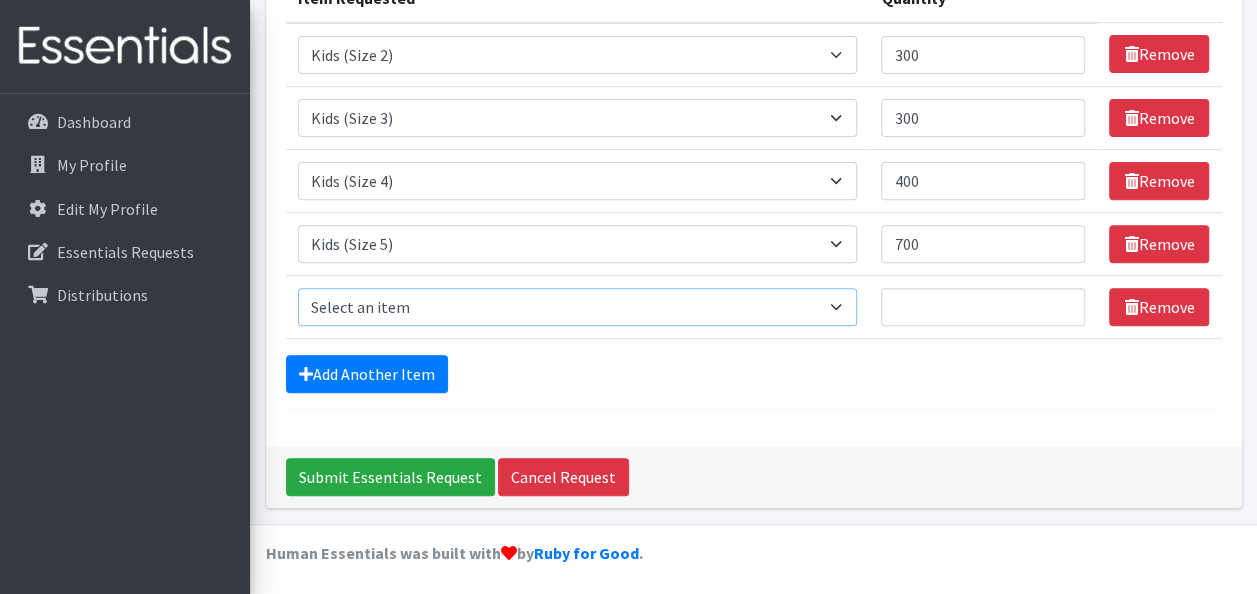 click on "Select an item
Adult Briefs (Large/X-Large)
Adult Briefs (Medium/Large)
Adult Briefs (Small/Medium)
Adult Incontinence Pads
Baby Formula (By Heart)
Emergency Cloth Kit (12lbs+)
Kids (Newborn)
Kids (Preemie)
Kids (Size 1)
Kids (Size 2)
Kids (Size 3)
Kids (Size 4)
Kids (Size 5)
Kids (Size 6)
Kids (Size 7)
Kids L/XL (60-125 lbs)
Kids Pull-Ups (2T-3T)
Kids Pull-Ups (3T-4T)
Kids Pull-Ups (4T-5T)
Kids S/M (38-65 lbs)
Kids Swimmers Large
Kids Swimmers Medium
Kids Swimmers Small
Newborn Cloth Kit (4-12lbs)
One-Size Cloth Kit (12lbs+)
Period Pads (Heavy Ultra Thin U by Kotex without wings) (40 count packs)-- order as packs
Period Pads (Regular Ultra Thin with wings) (36 per pack)--order as packs
Wipes (Baby)" at bounding box center [578, 307] 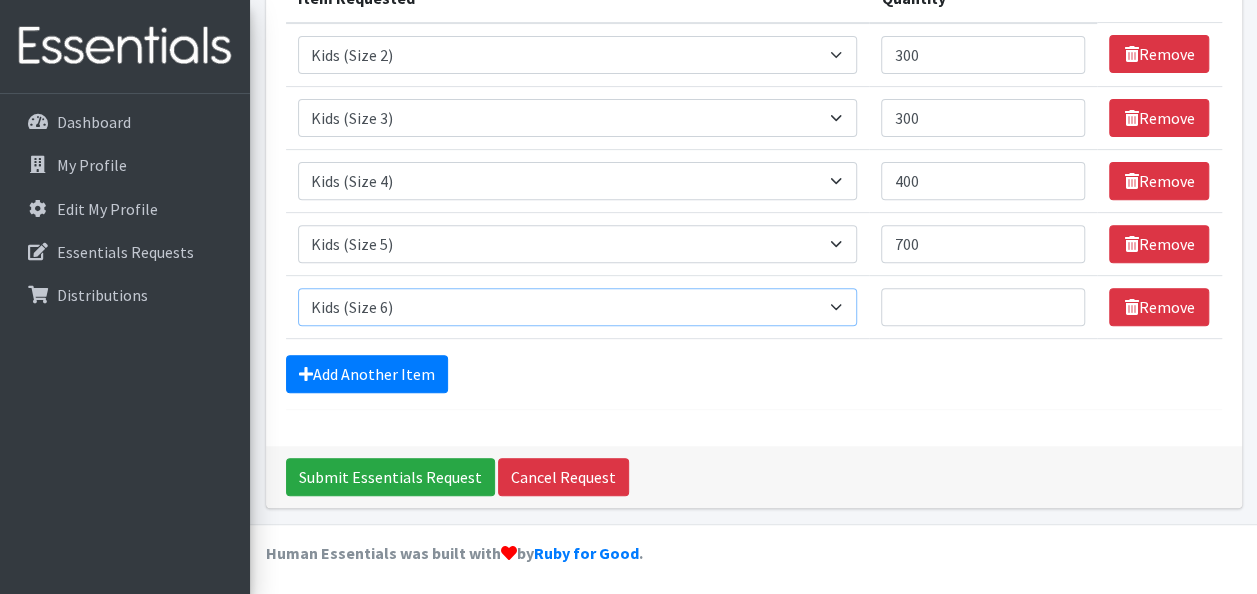 click on "Select an item
Adult Briefs (Large/X-Large)
Adult Briefs (Medium/Large)
Adult Briefs (Small/Medium)
Adult Incontinence Pads
Baby Formula (By Heart)
Emergency Cloth Kit (12lbs+)
Kids (Newborn)
Kids (Preemie)
Kids (Size 1)
Kids (Size 2)
Kids (Size 3)
Kids (Size 4)
Kids (Size 5)
Kids (Size 6)
Kids (Size 7)
Kids L/XL (60-125 lbs)
Kids Pull-Ups (2T-3T)
Kids Pull-Ups (3T-4T)
Kids Pull-Ups (4T-5T)
Kids S/M (38-65 lbs)
Kids Swimmers Large
Kids Swimmers Medium
Kids Swimmers Small
Newborn Cloth Kit (4-12lbs)
One-Size Cloth Kit (12lbs+)
Period Pads (Heavy Ultra Thin U by Kotex without wings) (40 count packs)-- order as packs
Period Pads (Regular Ultra Thin with wings) (36 per pack)--order as packs
Wipes (Baby)" at bounding box center (578, 307) 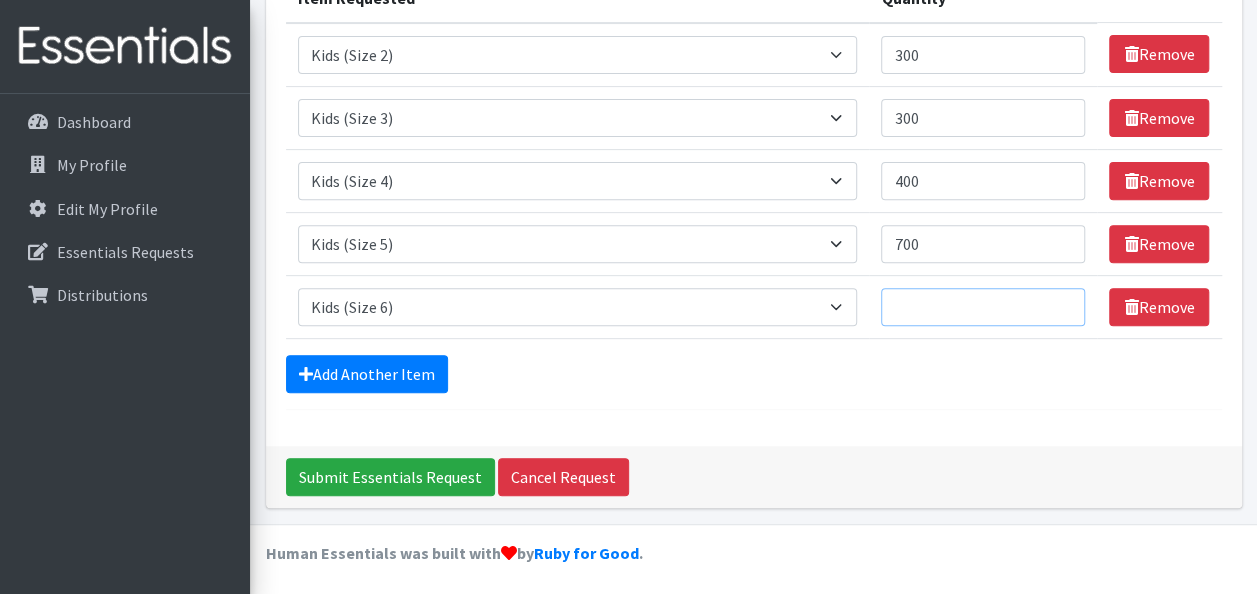 click on "Quantity" at bounding box center [983, 307] 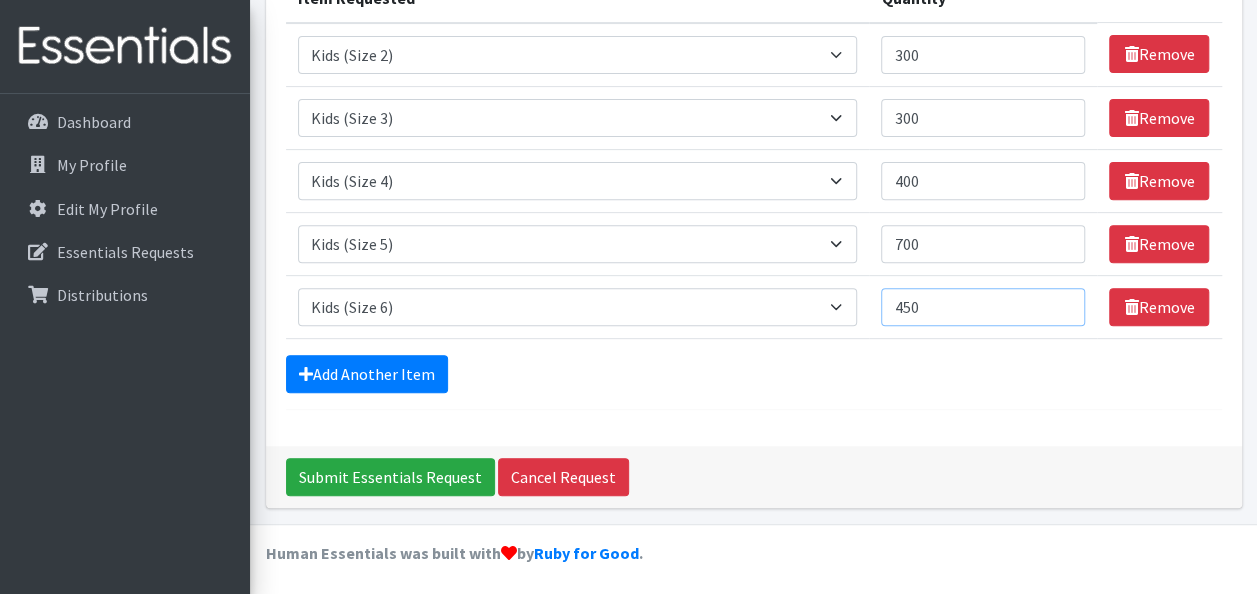 type on "450" 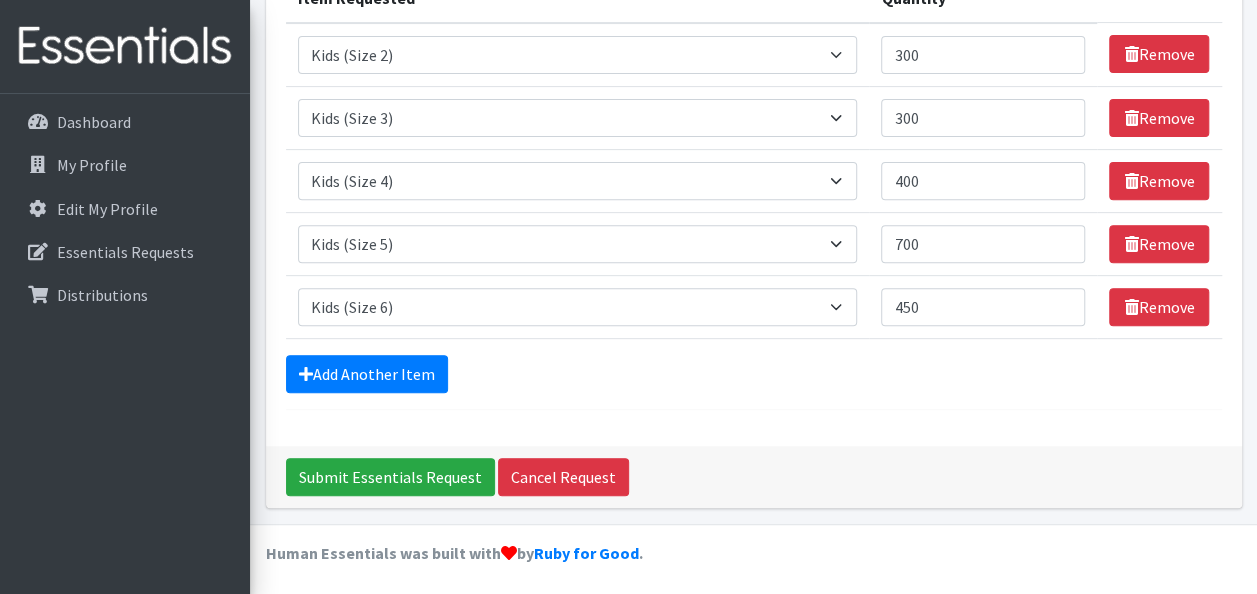 click on "Comments:
Item Requested
Quantity
Item Requested
Select an item
Adult Briefs (Large/X-Large)
Adult Briefs (Medium/Large)
Adult Briefs (Small/Medium)
Adult Incontinence Pads
Baby Formula (By Heart)
Emergency Cloth Kit (12lbs+)
Kids (Newborn)
Kids (Preemie)
Kids (Size 1)
Kids (Size 2)
Kids (Size 3)
Kids (Size 4)
Kids (Size 5)
Kids (Size 6)
Kids (Size 7)
Kids L/XL (60-125 lbs)
Kids Pull-Ups (2T-3T)
Kids Pull-Ups (3T-4T)
Kids Pull-Ups (4T-5T)
Kids S/M (38-65 lbs)
Kids Swimmers Large
Kids Swimmers Medium
Kids Swimmers Small
Newborn Cloth Kit (4-12lbs)
One-Size Cloth Kit (12lbs+)
Period Pads (Heavy Ultra Thin U by Kotex without wings) (40 count packs)-- order as packs
Period Pads (Regular Ultra Thin with wings) (36 per pack)--order as packs" at bounding box center [754, 136] 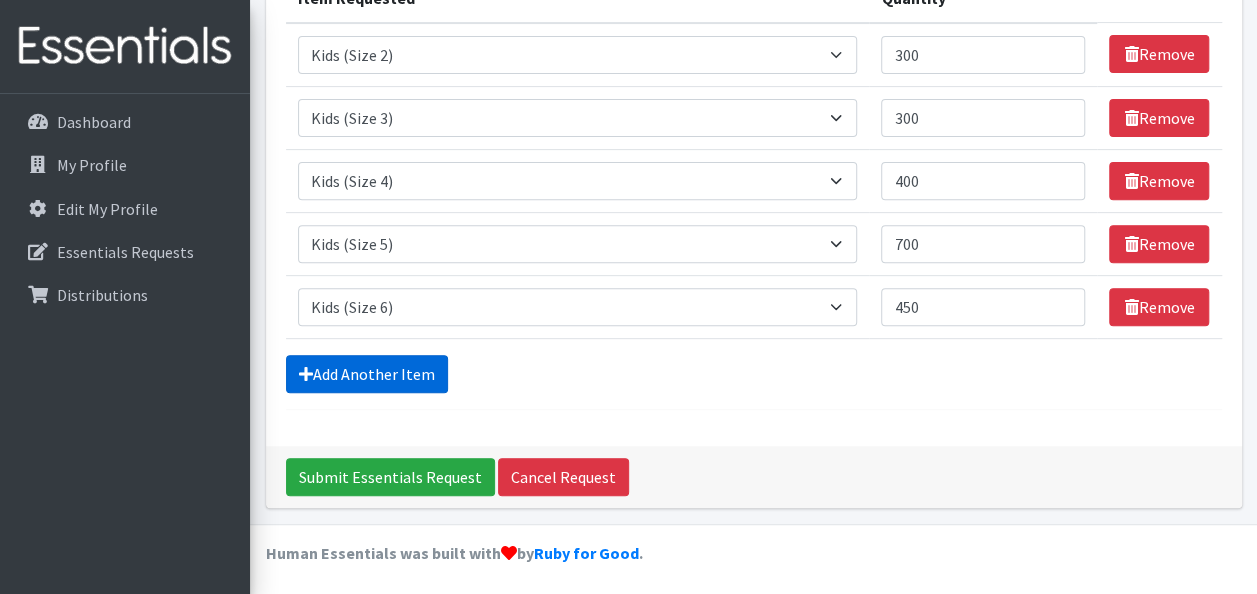 click on "Add Another Item" at bounding box center [367, 374] 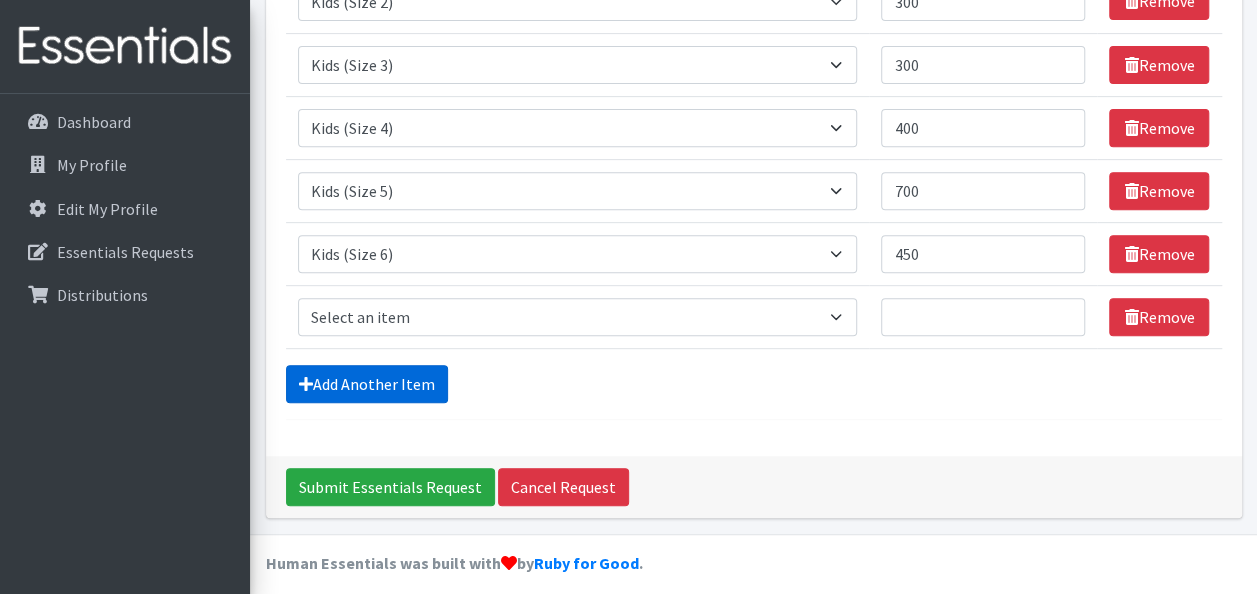 scroll, scrollTop: 350, scrollLeft: 0, axis: vertical 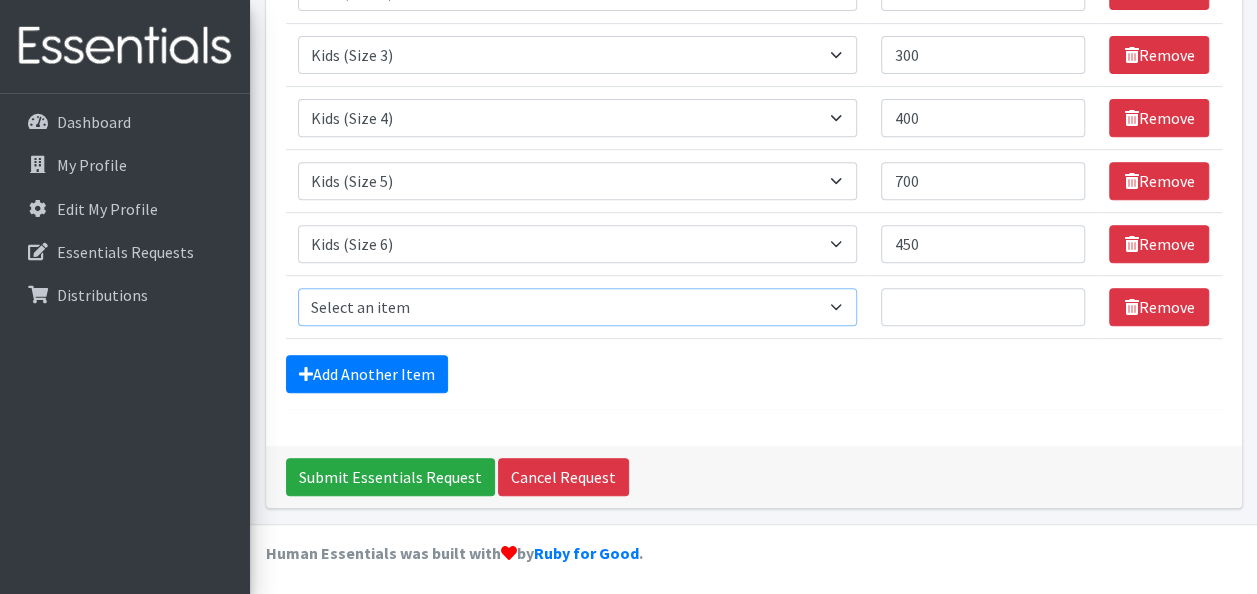 click on "Select an item
Adult Briefs (Large/X-Large)
Adult Briefs (Medium/Large)
Adult Briefs (Small/Medium)
Adult Incontinence Pads
Baby Formula (By Heart)
Emergency Cloth Kit (12lbs+)
Kids (Newborn)
Kids (Preemie)
Kids (Size 1)
Kids (Size 2)
Kids (Size 3)
Kids (Size 4)
Kids (Size 5)
Kids (Size 6)
Kids (Size 7)
Kids L/XL (60-125 lbs)
Kids Pull-Ups (2T-3T)
Kids Pull-Ups (3T-4T)
Kids Pull-Ups (4T-5T)
Kids S/M (38-65 lbs)
Kids Swimmers Large
Kids Swimmers Medium
Kids Swimmers Small
Newborn Cloth Kit (4-12lbs)
One-Size Cloth Kit (12lbs+)
Period Pads (Heavy Ultra Thin U by Kotex without wings) (40 count packs)-- order as packs
Period Pads (Regular Ultra Thin with wings) (36 per pack)--order as packs
Wipes (Baby)" at bounding box center (578, 307) 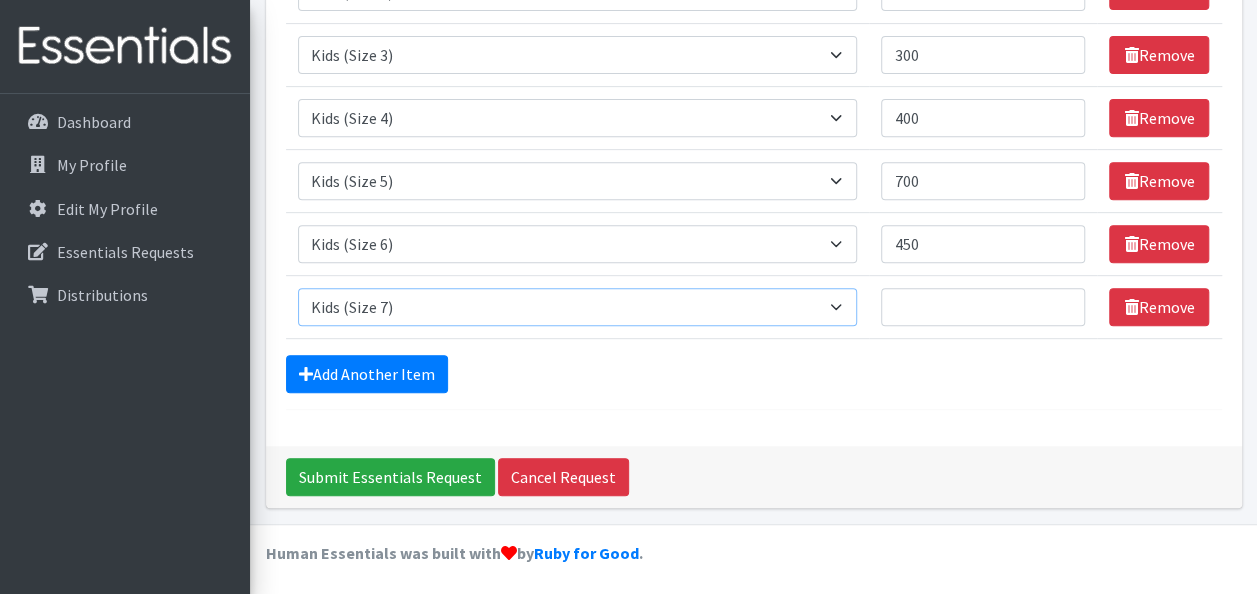 click on "Select an item
Adult Briefs (Large/X-Large)
Adult Briefs (Medium/Large)
Adult Briefs (Small/Medium)
Adult Incontinence Pads
Baby Formula (By Heart)
Emergency Cloth Kit (12lbs+)
Kids (Newborn)
Kids (Preemie)
Kids (Size 1)
Kids (Size 2)
Kids (Size 3)
Kids (Size 4)
Kids (Size 5)
Kids (Size 6)
Kids (Size 7)
Kids L/XL (60-125 lbs)
Kids Pull-Ups (2T-3T)
Kids Pull-Ups (3T-4T)
Kids Pull-Ups (4T-5T)
Kids S/M (38-65 lbs)
Kids Swimmers Large
Kids Swimmers Medium
Kids Swimmers Small
Newborn Cloth Kit (4-12lbs)
One-Size Cloth Kit (12lbs+)
Period Pads (Heavy Ultra Thin U by Kotex without wings) (40 count packs)-- order as packs
Period Pads (Regular Ultra Thin with wings) (36 per pack)--order as packs
Wipes (Baby)" at bounding box center (578, 307) 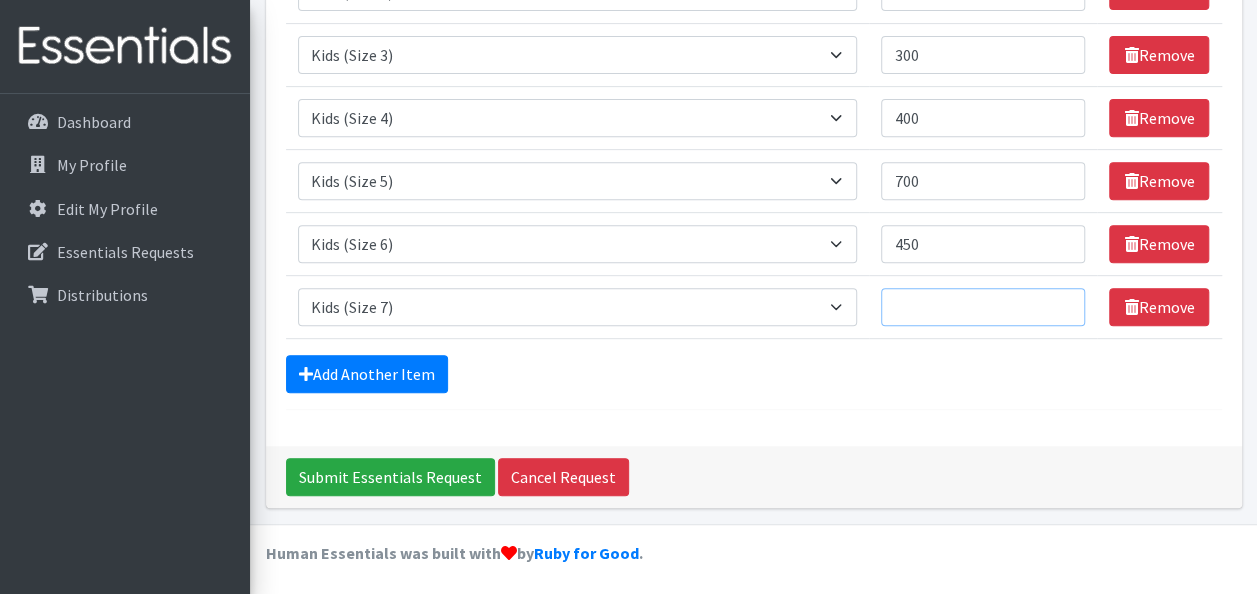 click on "Quantity" at bounding box center (983, 307) 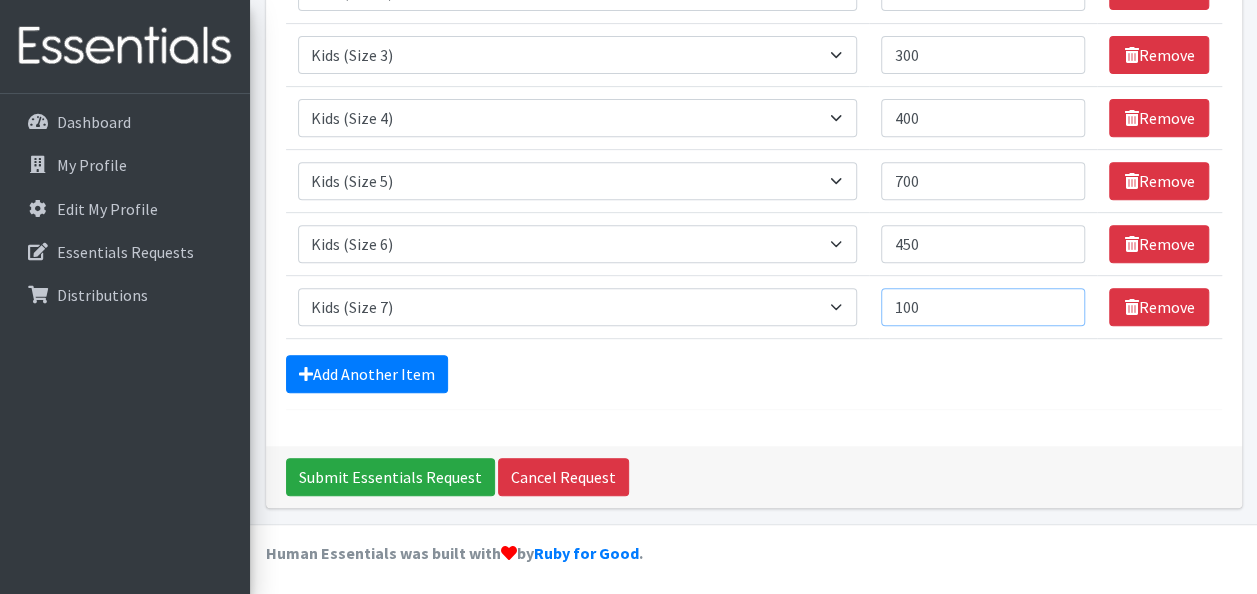 type on "100" 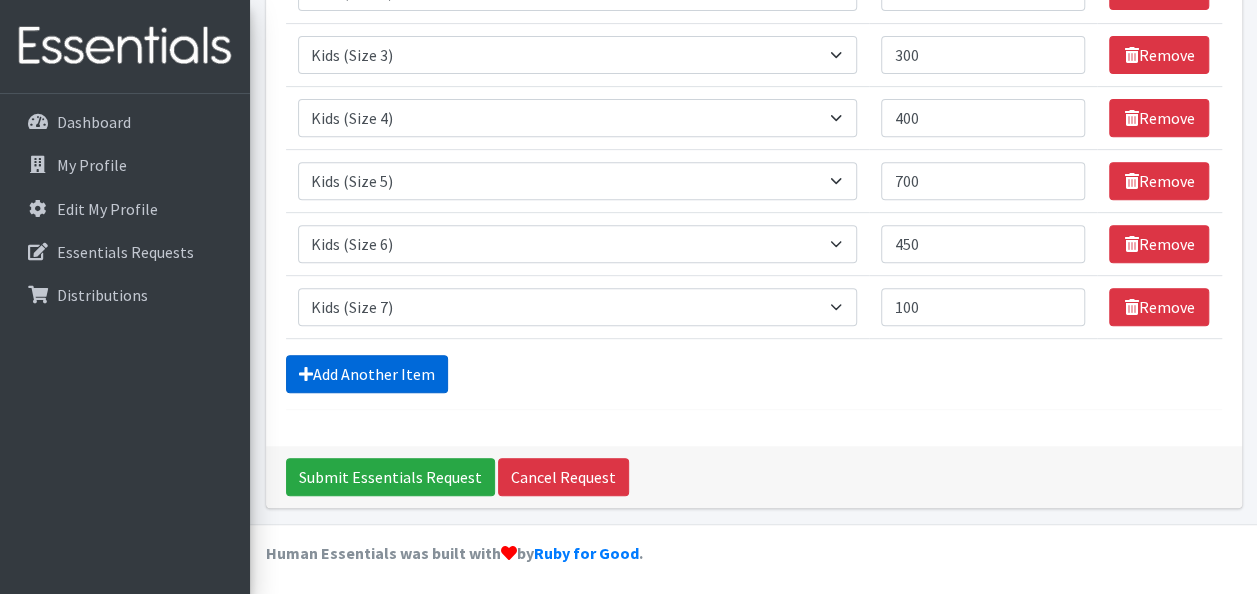click on "Add Another Item" at bounding box center (367, 374) 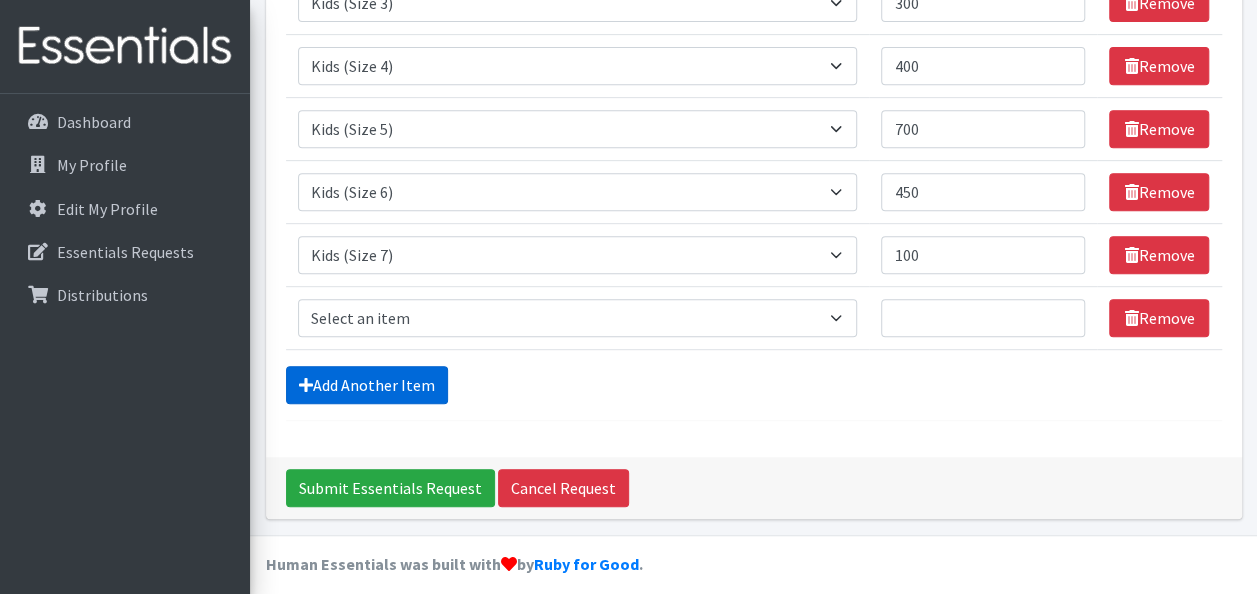 scroll, scrollTop: 412, scrollLeft: 0, axis: vertical 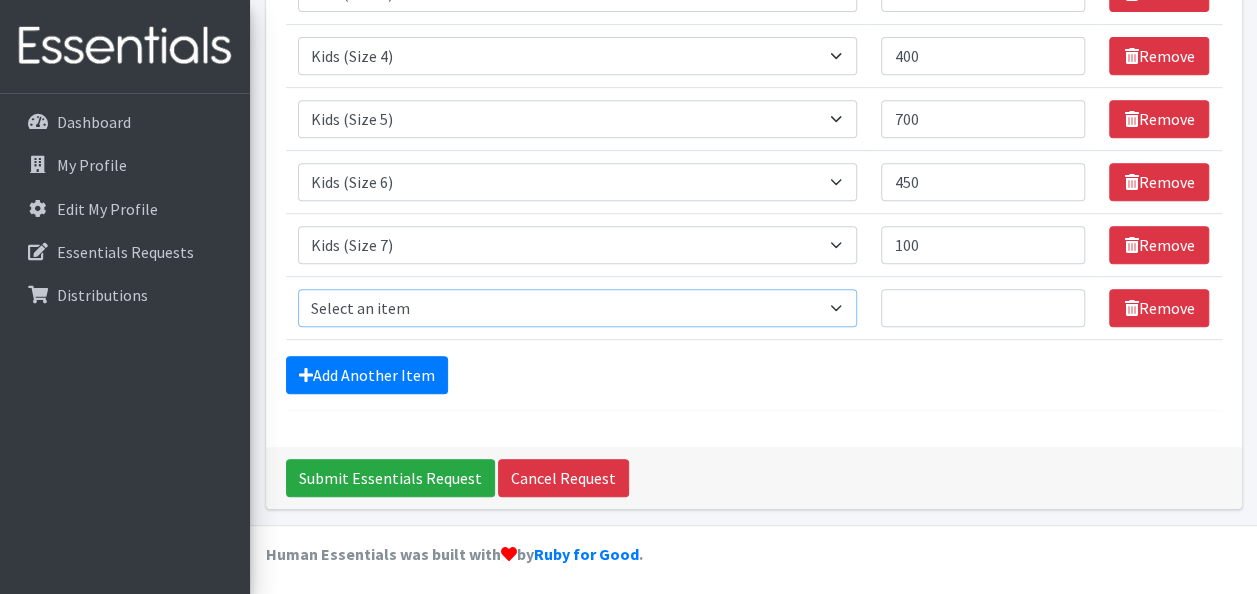 click on "Select an item
Adult Briefs (Large/X-Large)
Adult Briefs (Medium/Large)
Adult Briefs (Small/Medium)
Adult Incontinence Pads
Baby Formula (By Heart)
Emergency Cloth Kit (12lbs+)
Kids (Newborn)
Kids (Preemie)
Kids (Size 1)
Kids (Size 2)
Kids (Size 3)
Kids (Size 4)
Kids (Size 5)
Kids (Size 6)
Kids (Size 7)
Kids L/XL (60-125 lbs)
Kids Pull-Ups (2T-3T)
Kids Pull-Ups (3T-4T)
Kids Pull-Ups (4T-5T)
Kids S/M (38-65 lbs)
Kids Swimmers Large
Kids Swimmers Medium
Kids Swimmers Small
Newborn Cloth Kit (4-12lbs)
One-Size Cloth Kit (12lbs+)
Period Pads (Heavy Ultra Thin U by Kotex without wings) (40 count packs)-- order as packs
Period Pads (Regular Ultra Thin with wings) (36 per pack)--order as packs
Wipes (Baby)" at bounding box center (578, 308) 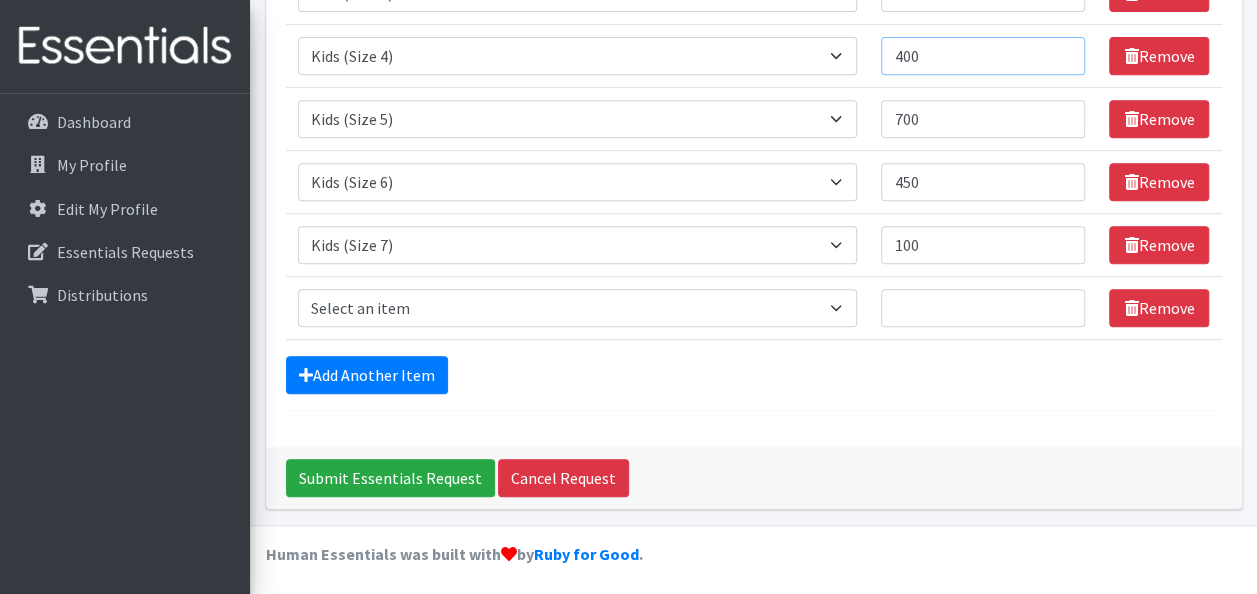 click on "400" at bounding box center (983, 56) 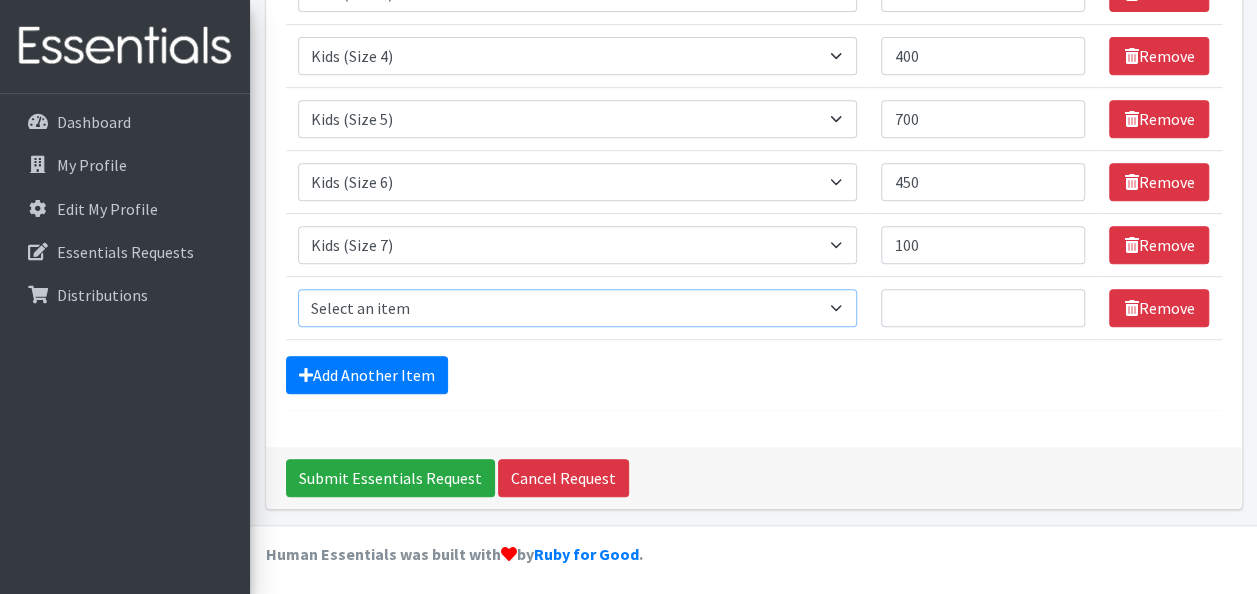 click on "Select an item
Adult Briefs (Large/X-Large)
Adult Briefs (Medium/Large)
Adult Briefs (Small/Medium)
Adult Incontinence Pads
Baby Formula (By Heart)
Emergency Cloth Kit (12lbs+)
Kids (Newborn)
Kids (Preemie)
Kids (Size 1)
Kids (Size 2)
Kids (Size 3)
Kids (Size 4)
Kids (Size 5)
Kids (Size 6)
Kids (Size 7)
Kids L/XL (60-125 lbs)
Kids Pull-Ups (2T-3T)
Kids Pull-Ups (3T-4T)
Kids Pull-Ups (4T-5T)
Kids S/M (38-65 lbs)
Kids Swimmers Large
Kids Swimmers Medium
Kids Swimmers Small
Newborn Cloth Kit (4-12lbs)
One-Size Cloth Kit (12lbs+)
Period Pads (Heavy Ultra Thin U by Kotex without wings) (40 count packs)-- order as packs
Period Pads (Regular Ultra Thin with wings) (36 per pack)--order as packs
Wipes (Baby)" at bounding box center (578, 308) 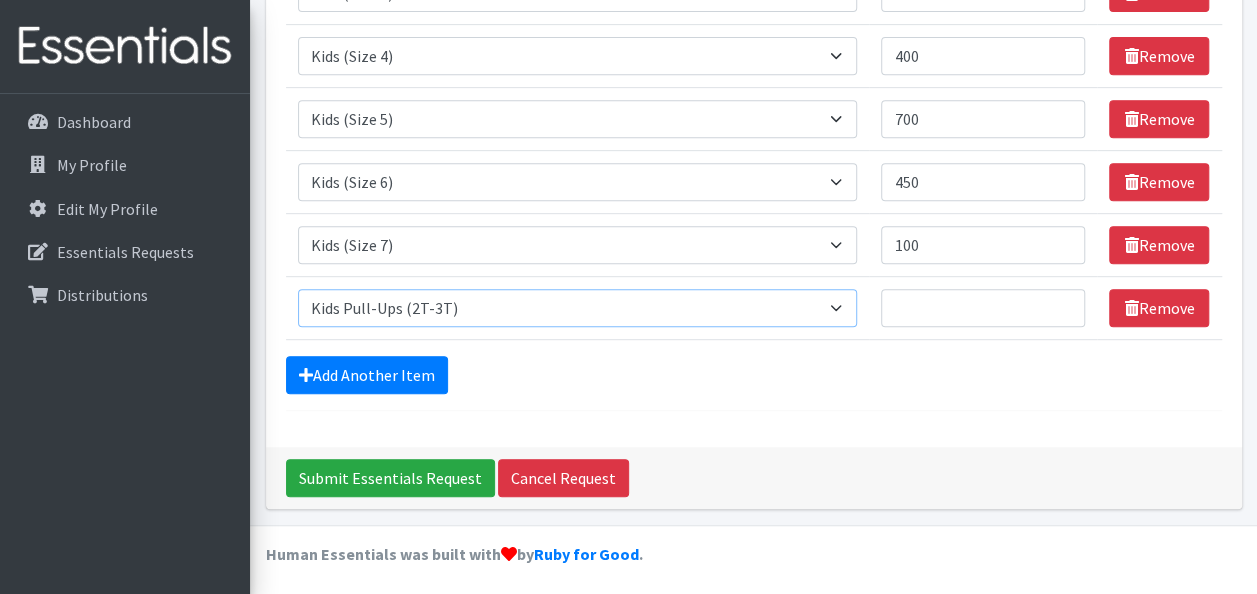 click on "Select an item
Adult Briefs (Large/X-Large)
Adult Briefs (Medium/Large)
Adult Briefs (Small/Medium)
Adult Incontinence Pads
Baby Formula (By Heart)
Emergency Cloth Kit (12lbs+)
Kids (Newborn)
Kids (Preemie)
Kids (Size 1)
Kids (Size 2)
Kids (Size 3)
Kids (Size 4)
Kids (Size 5)
Kids (Size 6)
Kids (Size 7)
Kids L/XL (60-125 lbs)
Kids Pull-Ups (2T-3T)
Kids Pull-Ups (3T-4T)
Kids Pull-Ups (4T-5T)
Kids S/M (38-65 lbs)
Kids Swimmers Large
Kids Swimmers Medium
Kids Swimmers Small
Newborn Cloth Kit (4-12lbs)
One-Size Cloth Kit (12lbs+)
Period Pads (Heavy Ultra Thin U by Kotex without wings) (40 count packs)-- order as packs
Period Pads (Regular Ultra Thin with wings) (36 per pack)--order as packs
Wipes (Baby)" at bounding box center [578, 308] 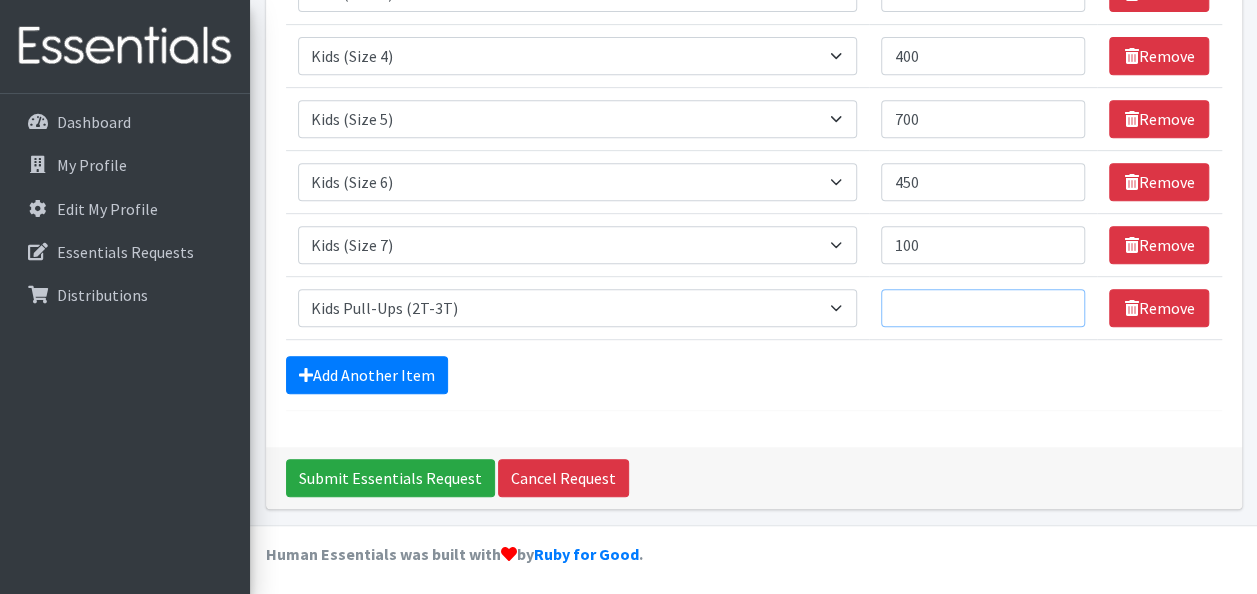 click on "Quantity" at bounding box center [983, 308] 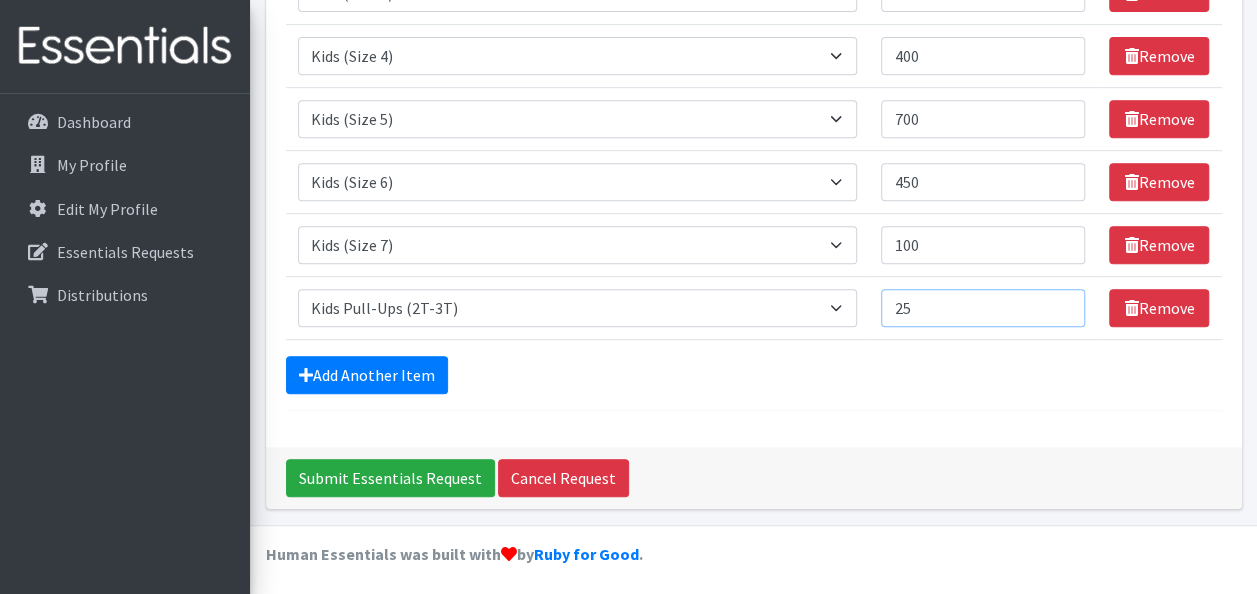 type on "25" 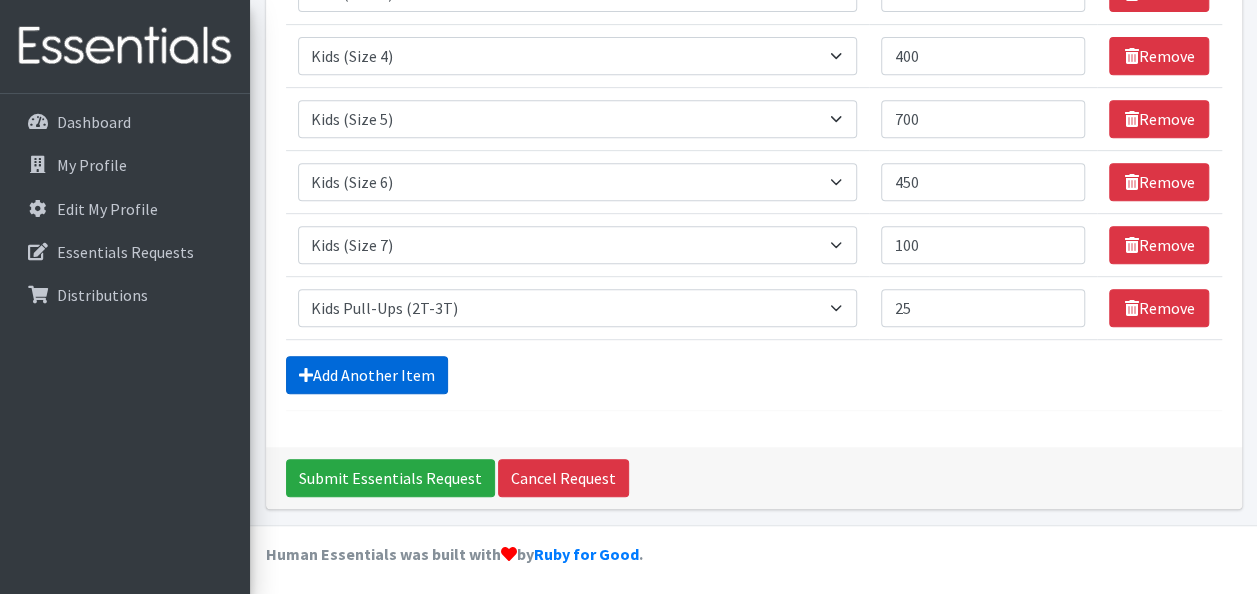 click on "Add Another Item" at bounding box center (367, 375) 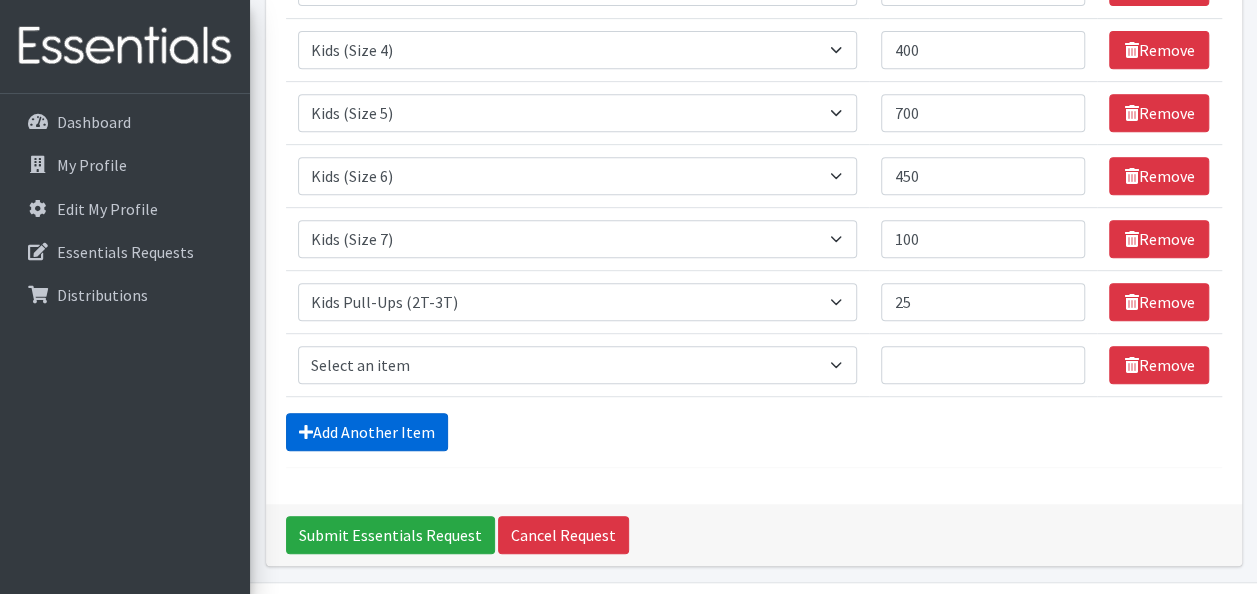 scroll, scrollTop: 475, scrollLeft: 0, axis: vertical 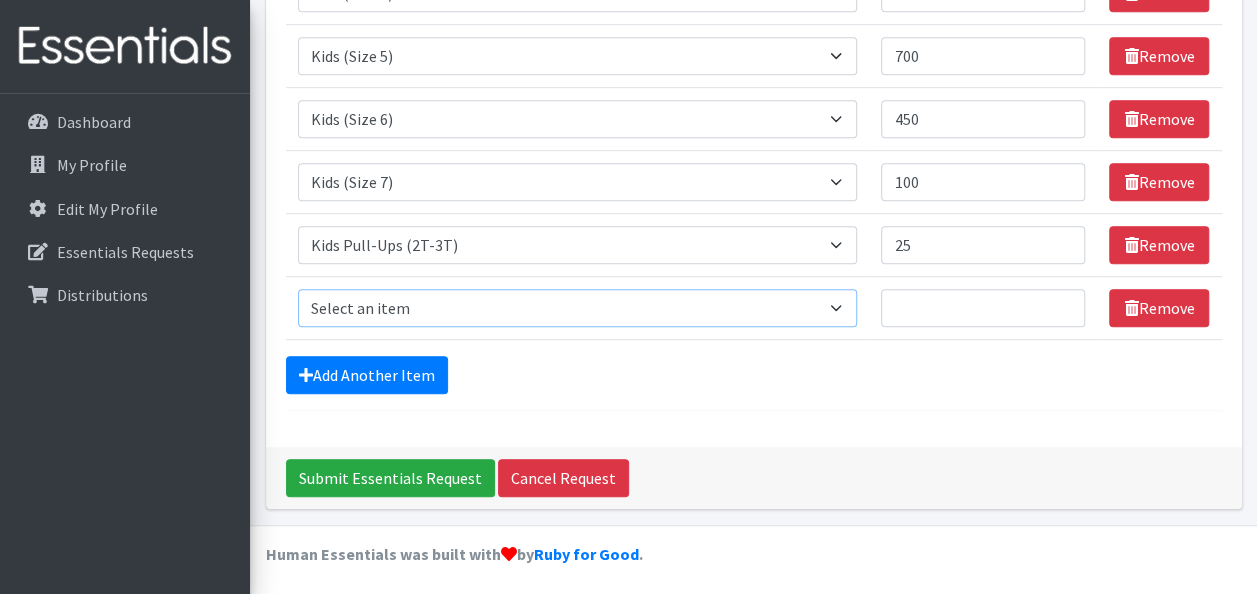 click on "Select an item
Adult Briefs (Large/X-Large)
Adult Briefs (Medium/Large)
Adult Briefs (Small/Medium)
Adult Incontinence Pads
Baby Formula (By Heart)
Emergency Cloth Kit (12lbs+)
Kids (Newborn)
Kids (Preemie)
Kids (Size 1)
Kids (Size 2)
Kids (Size 3)
Kids (Size 4)
Kids (Size 5)
Kids (Size 6)
Kids (Size 7)
Kids L/XL (60-125 lbs)
Kids Pull-Ups (2T-3T)
Kids Pull-Ups (3T-4T)
Kids Pull-Ups (4T-5T)
Kids S/M (38-65 lbs)
Kids Swimmers Large
Kids Swimmers Medium
Kids Swimmers Small
Newborn Cloth Kit (4-12lbs)
One-Size Cloth Kit (12lbs+)
Period Pads (Heavy Ultra Thin U by Kotex without wings) (40 count packs)-- order as packs
Period Pads (Regular Ultra Thin with wings) (36 per pack)--order as packs
Wipes (Baby)" at bounding box center [578, 308] 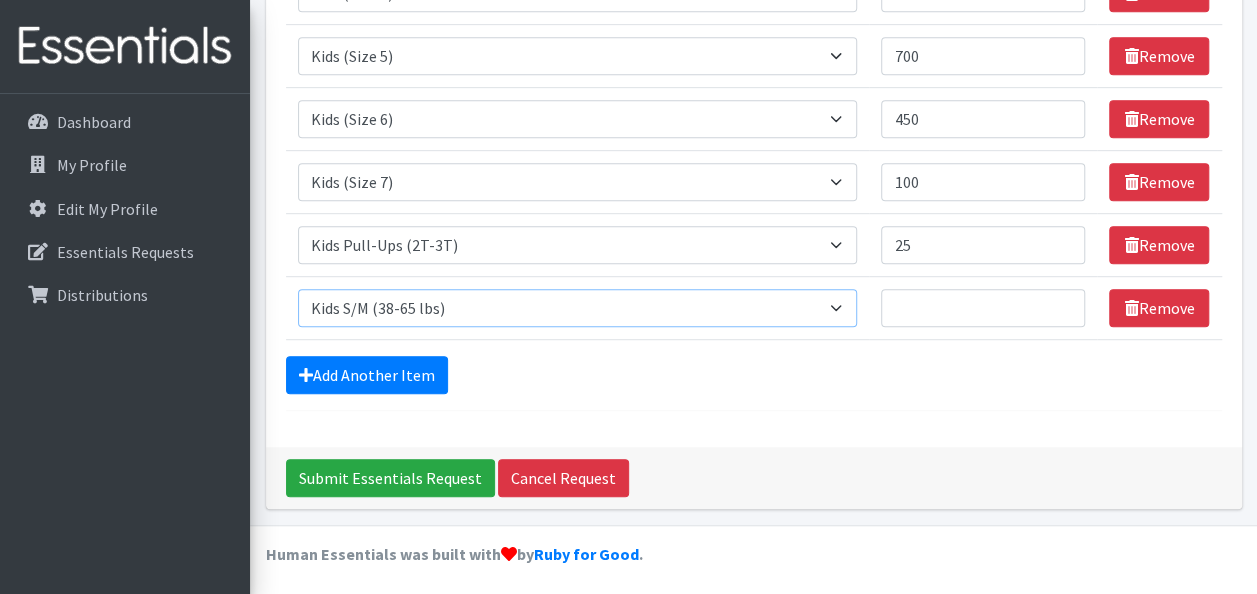 click on "Select an item
Adult Briefs (Large/X-Large)
Adult Briefs (Medium/Large)
Adult Briefs (Small/Medium)
Adult Incontinence Pads
Baby Formula (By Heart)
Emergency Cloth Kit (12lbs+)
Kids (Newborn)
Kids (Preemie)
Kids (Size 1)
Kids (Size 2)
Kids (Size 3)
Kids (Size 4)
Kids (Size 5)
Kids (Size 6)
Kids (Size 7)
Kids L/XL (60-125 lbs)
Kids Pull-Ups (2T-3T)
Kids Pull-Ups (3T-4T)
Kids Pull-Ups (4T-5T)
Kids S/M (38-65 lbs)
Kids Swimmers Large
Kids Swimmers Medium
Kids Swimmers Small
Newborn Cloth Kit (4-12lbs)
One-Size Cloth Kit (12lbs+)
Period Pads (Heavy Ultra Thin U by Kotex without wings) (40 count packs)-- order as packs
Period Pads (Regular Ultra Thin with wings) (36 per pack)--order as packs
Wipes (Baby)" at bounding box center [578, 308] 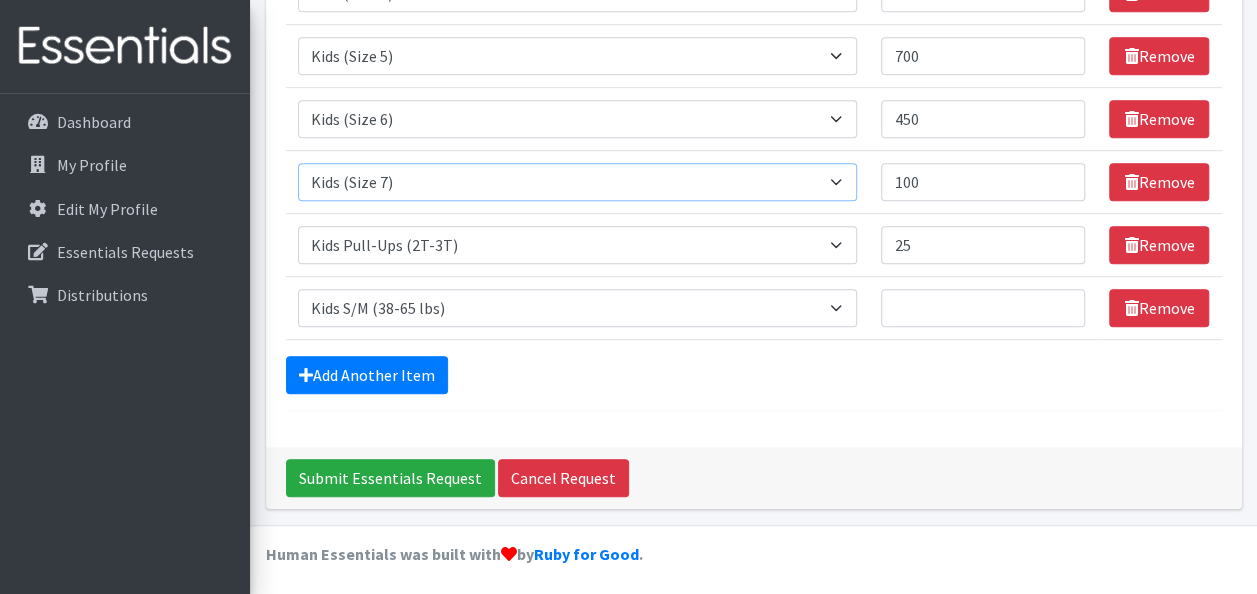 click on "Select an item
Adult Briefs (Large/X-Large)
Adult Briefs (Medium/Large)
Adult Briefs (Small/Medium)
Adult Incontinence Pads
Baby Formula (By Heart)
Emergency Cloth Kit (12lbs+)
Kids (Newborn)
Kids (Preemie)
Kids (Size 1)
Kids (Size 2)
Kids (Size 3)
Kids (Size 4)
Kids (Size 5)
Kids (Size 6)
Kids (Size 7)
Kids L/XL (60-125 lbs)
Kids Pull-Ups (2T-3T)
Kids Pull-Ups (3T-4T)
Kids Pull-Ups (4T-5T)
Kids S/M (38-65 lbs)
Kids Swimmers Large
Kids Swimmers Medium
Kids Swimmers Small
Newborn Cloth Kit (4-12lbs)
One-Size Cloth Kit (12lbs+)
Period Pads (Heavy Ultra Thin U by Kotex without wings) (40 count packs)-- order as packs
Period Pads (Regular Ultra Thin with wings) (36 per pack)--order as packs
Wipes (Baby)" at bounding box center (578, 182) 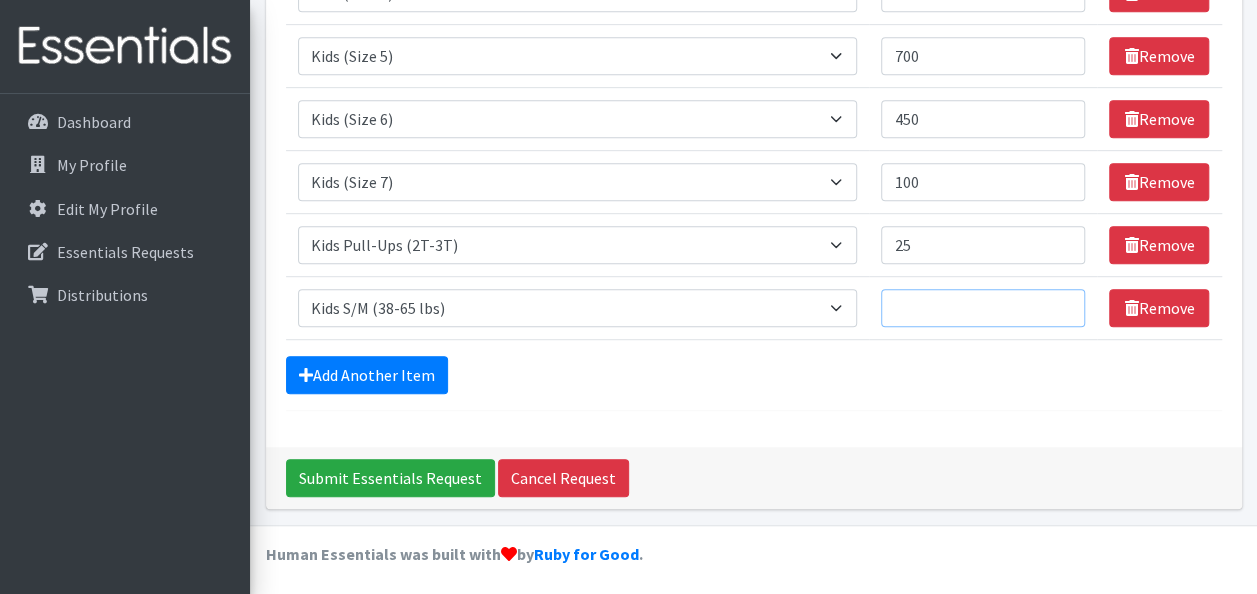 click on "Quantity" at bounding box center [983, 308] 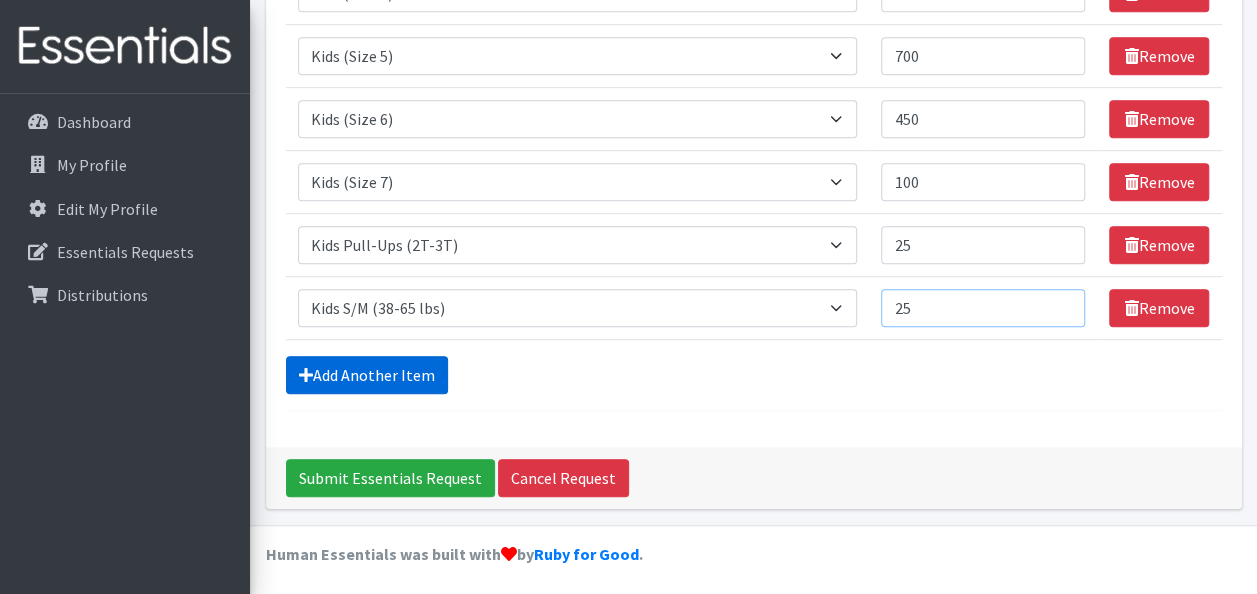 type on "25" 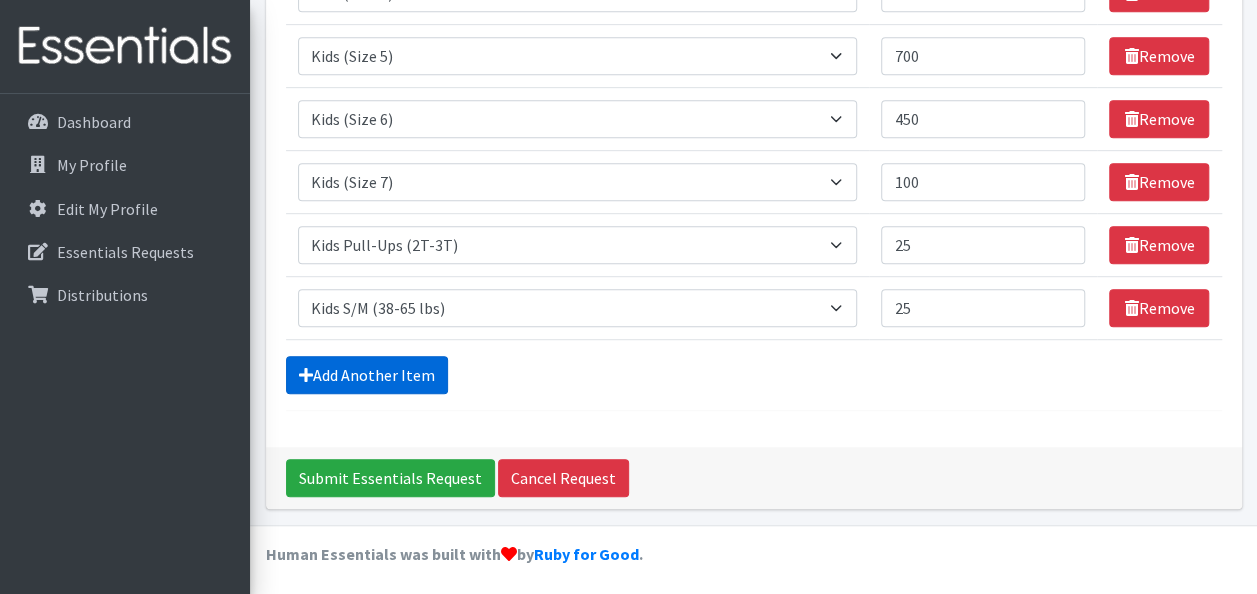 click on "Add Another Item" at bounding box center [367, 375] 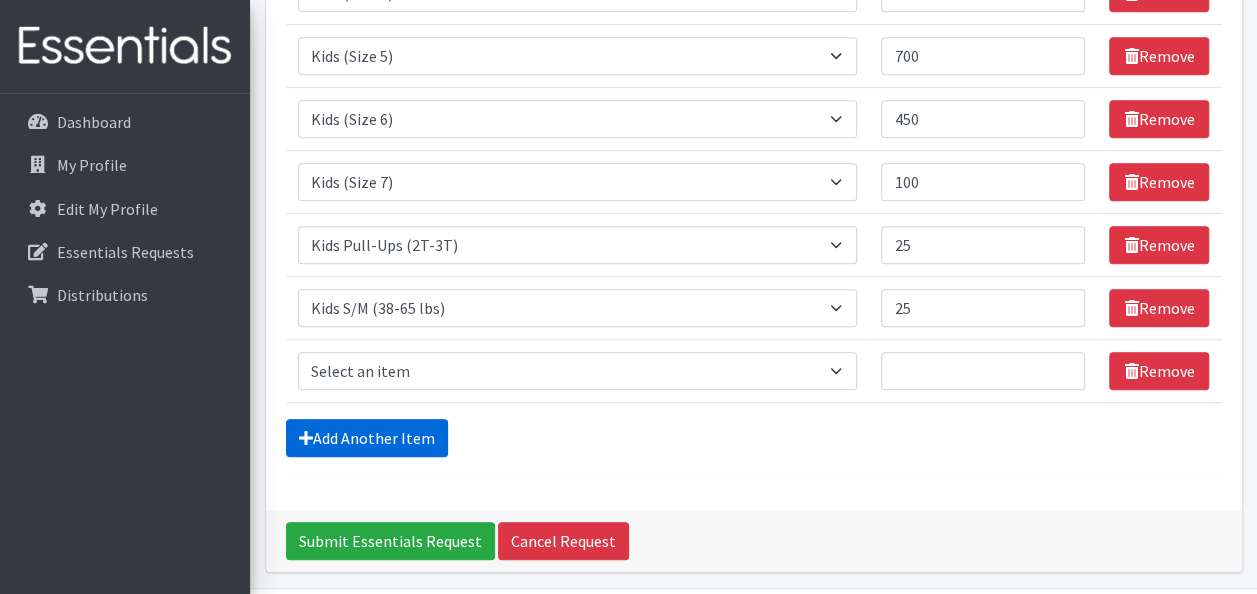 scroll, scrollTop: 538, scrollLeft: 0, axis: vertical 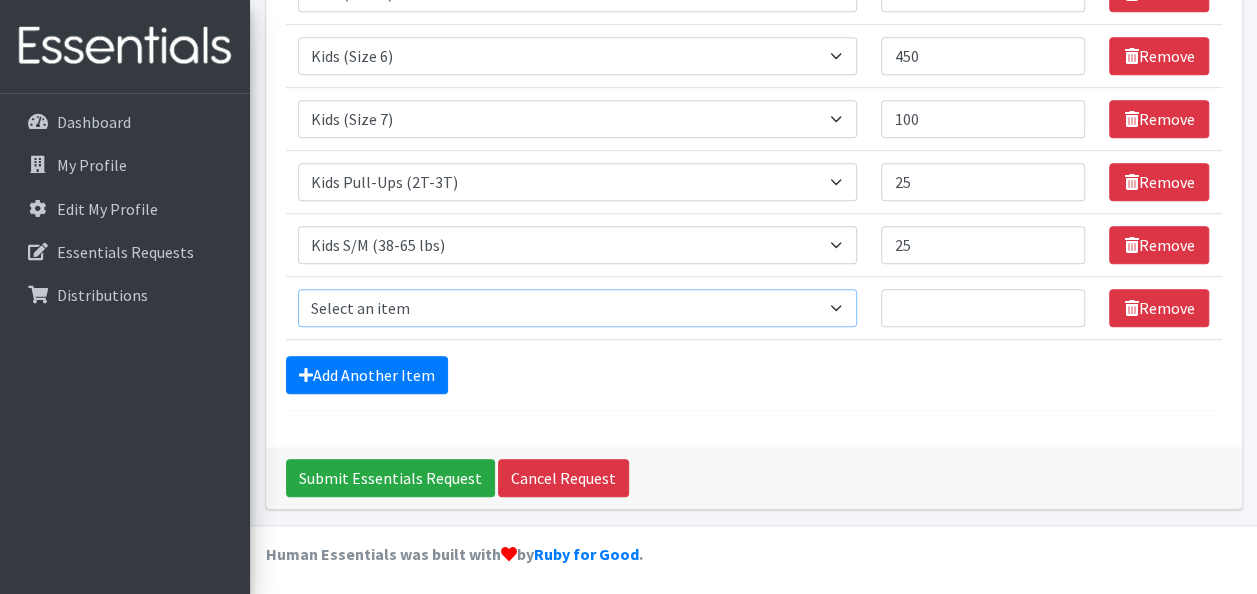 click on "Select an item
Adult Briefs (Large/X-Large)
Adult Briefs (Medium/Large)
Adult Briefs (Small/Medium)
Adult Incontinence Pads
Baby Formula (By Heart)
Emergency Cloth Kit (12lbs+)
Kids (Newborn)
Kids (Preemie)
Kids (Size 1)
Kids (Size 2)
Kids (Size 3)
Kids (Size 4)
Kids (Size 5)
Kids (Size 6)
Kids (Size 7)
Kids L/XL (60-125 lbs)
Kids Pull-Ups (2T-3T)
Kids Pull-Ups (3T-4T)
Kids Pull-Ups (4T-5T)
Kids S/M (38-65 lbs)
Kids Swimmers Large
Kids Swimmers Medium
Kids Swimmers Small
Newborn Cloth Kit (4-12lbs)
One-Size Cloth Kit (12lbs+)
Period Pads (Heavy Ultra Thin U by Kotex without wings) (40 count packs)-- order as packs
Period Pads (Regular Ultra Thin with wings) (36 per pack)--order as packs
Wipes (Baby)" at bounding box center (578, 308) 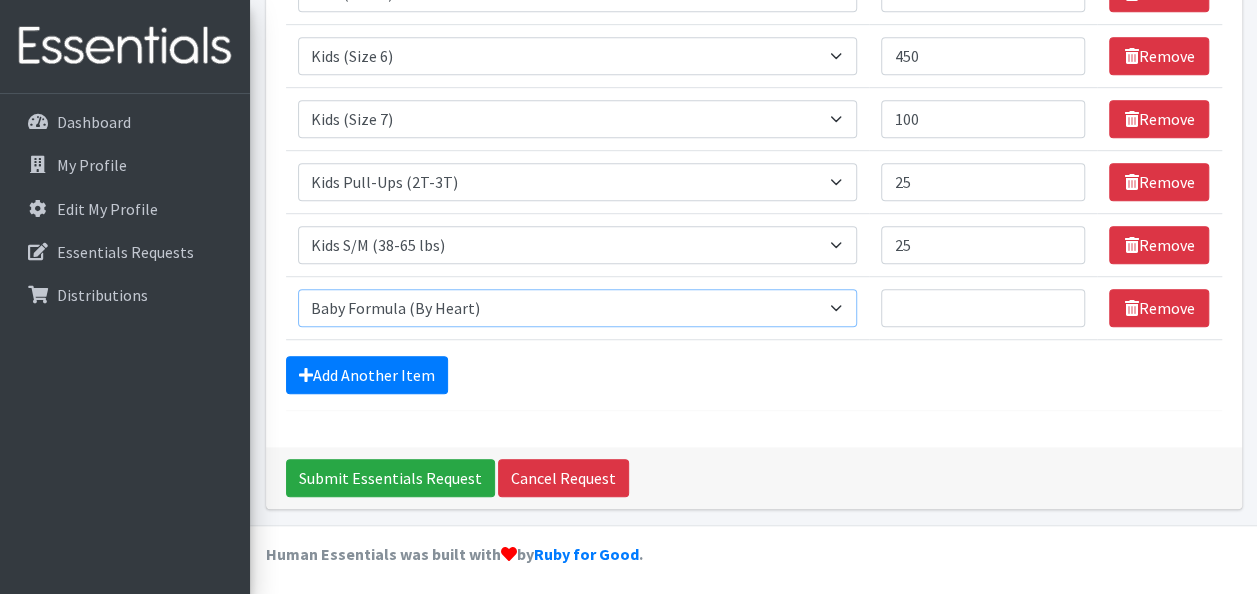 click on "Select an item
Adult Briefs (Large/X-Large)
Adult Briefs (Medium/Large)
Adult Briefs (Small/Medium)
Adult Incontinence Pads
Baby Formula (By Heart)
Emergency Cloth Kit (12lbs+)
Kids (Newborn)
Kids (Preemie)
Kids (Size 1)
Kids (Size 2)
Kids (Size 3)
Kids (Size 4)
Kids (Size 5)
Kids (Size 6)
Kids (Size 7)
Kids L/XL (60-125 lbs)
Kids Pull-Ups (2T-3T)
Kids Pull-Ups (3T-4T)
Kids Pull-Ups (4T-5T)
Kids S/M (38-65 lbs)
Kids Swimmers Large
Kids Swimmers Medium
Kids Swimmers Small
Newborn Cloth Kit (4-12lbs)
One-Size Cloth Kit (12lbs+)
Period Pads (Heavy Ultra Thin U by Kotex without wings) (40 count packs)-- order as packs
Period Pads (Regular Ultra Thin with wings) (36 per pack)--order as packs
Wipes (Baby)" at bounding box center [578, 308] 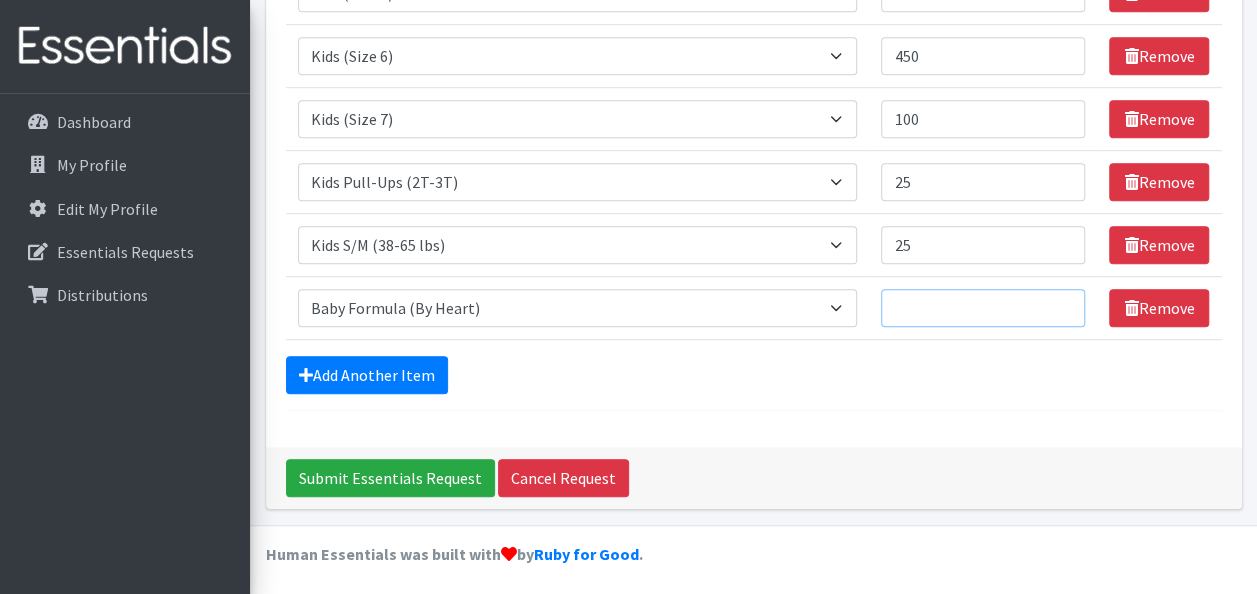 click on "Quantity" at bounding box center [983, 308] 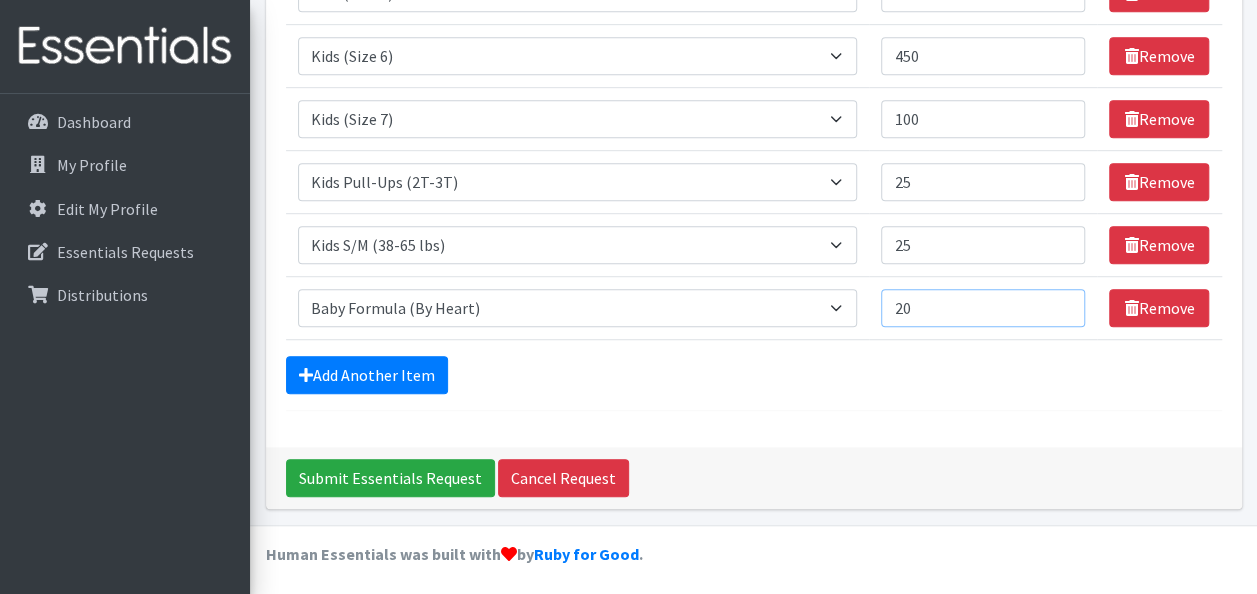 type on "20" 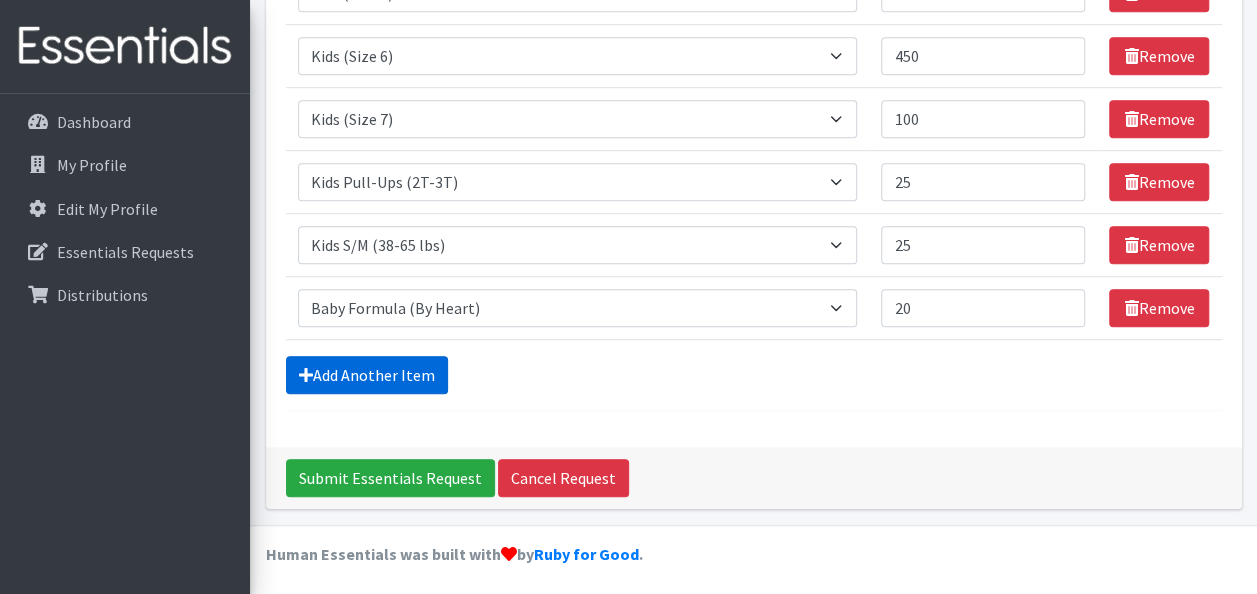 click on "Add Another Item" at bounding box center (367, 375) 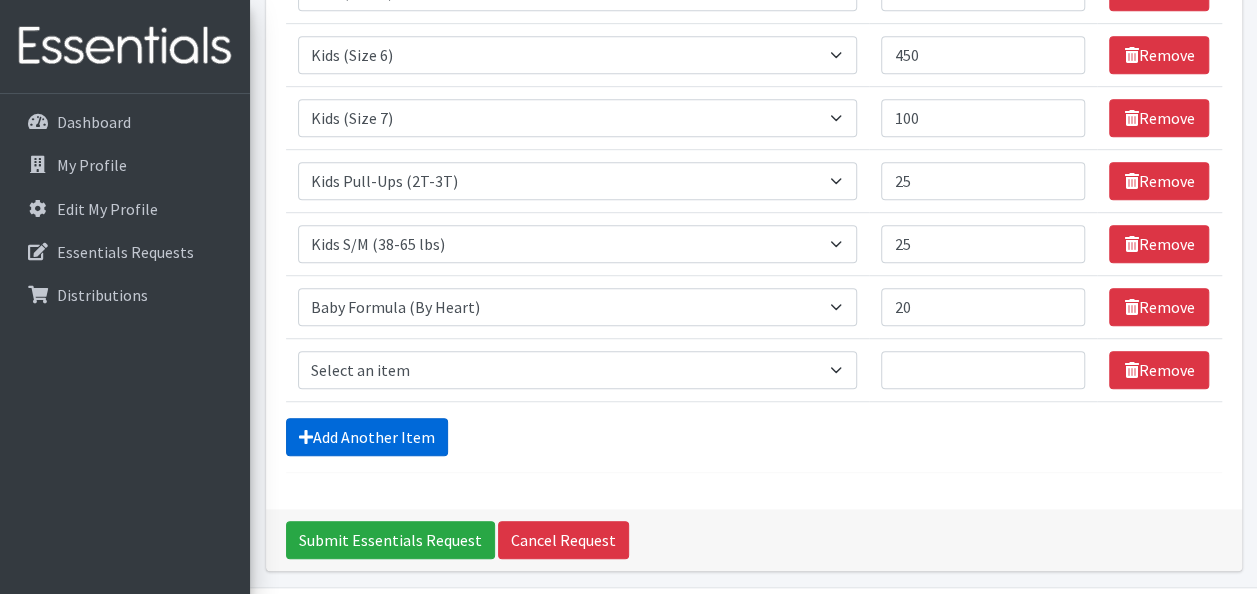 scroll, scrollTop: 600, scrollLeft: 0, axis: vertical 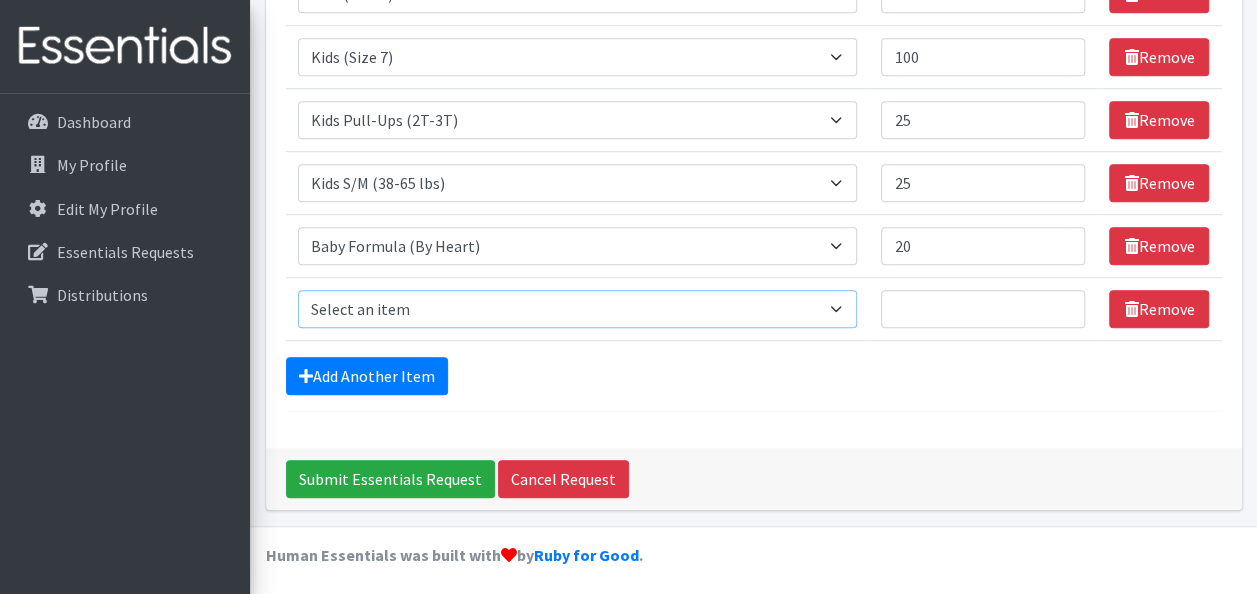 click on "Select an item
Adult Briefs (Large/X-Large)
Adult Briefs (Medium/Large)
Adult Briefs (Small/Medium)
Adult Incontinence Pads
Baby Formula (By Heart)
Emergency Cloth Kit (12lbs+)
Kids (Newborn)
Kids (Preemie)
Kids (Size 1)
Kids (Size 2)
Kids (Size 3)
Kids (Size 4)
Kids (Size 5)
Kids (Size 6)
Kids (Size 7)
Kids L/XL (60-125 lbs)
Kids Pull-Ups (2T-3T)
Kids Pull-Ups (3T-4T)
Kids Pull-Ups (4T-5T)
Kids S/M (38-65 lbs)
Kids Swimmers Large
Kids Swimmers Medium
Kids Swimmers Small
Newborn Cloth Kit (4-12lbs)
One-Size Cloth Kit (12lbs+)
Period Pads (Heavy Ultra Thin U by Kotex without wings) (40 count packs)-- order as packs
Period Pads (Regular Ultra Thin with wings) (36 per pack)--order as packs
Wipes (Baby)" at bounding box center [578, 309] 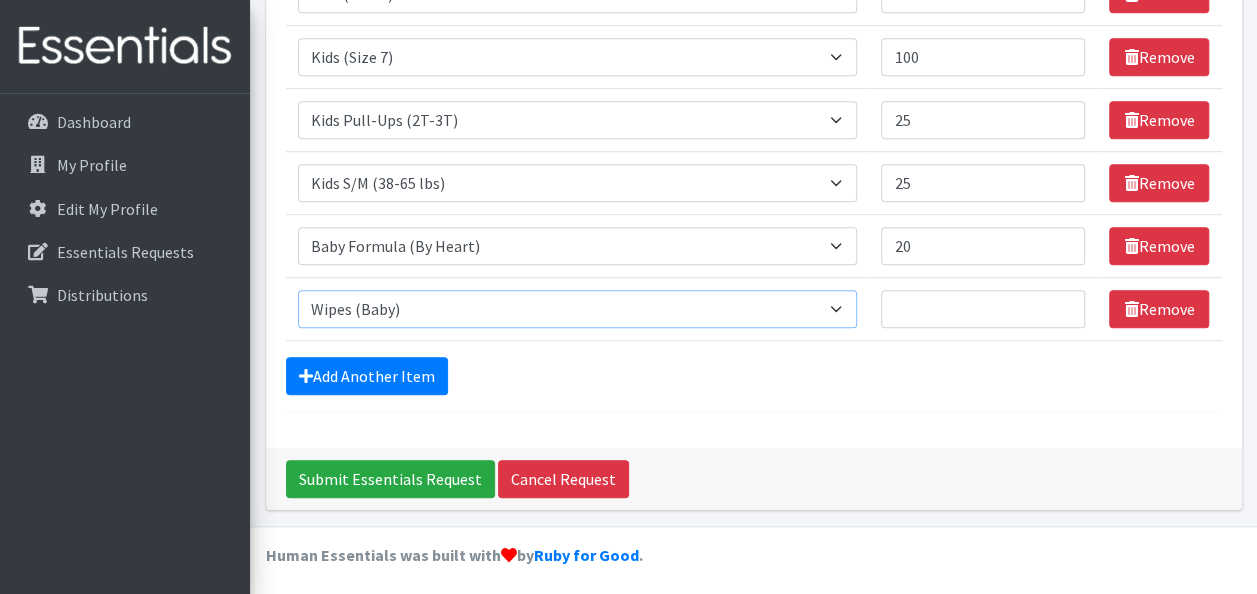 click on "Select an item
Adult Briefs (Large/X-Large)
Adult Briefs (Medium/Large)
Adult Briefs (Small/Medium)
Adult Incontinence Pads
Baby Formula (By Heart)
Emergency Cloth Kit (12lbs+)
Kids (Newborn)
Kids (Preemie)
Kids (Size 1)
Kids (Size 2)
Kids (Size 3)
Kids (Size 4)
Kids (Size 5)
Kids (Size 6)
Kids (Size 7)
Kids L/XL (60-125 lbs)
Kids Pull-Ups (2T-3T)
Kids Pull-Ups (3T-4T)
Kids Pull-Ups (4T-5T)
Kids S/M (38-65 lbs)
Kids Swimmers Large
Kids Swimmers Medium
Kids Swimmers Small
Newborn Cloth Kit (4-12lbs)
One-Size Cloth Kit (12lbs+)
Period Pads (Heavy Ultra Thin U by Kotex without wings) (40 count packs)-- order as packs
Period Pads (Regular Ultra Thin with wings) (36 per pack)--order as packs
Wipes (Baby)" at bounding box center (578, 309) 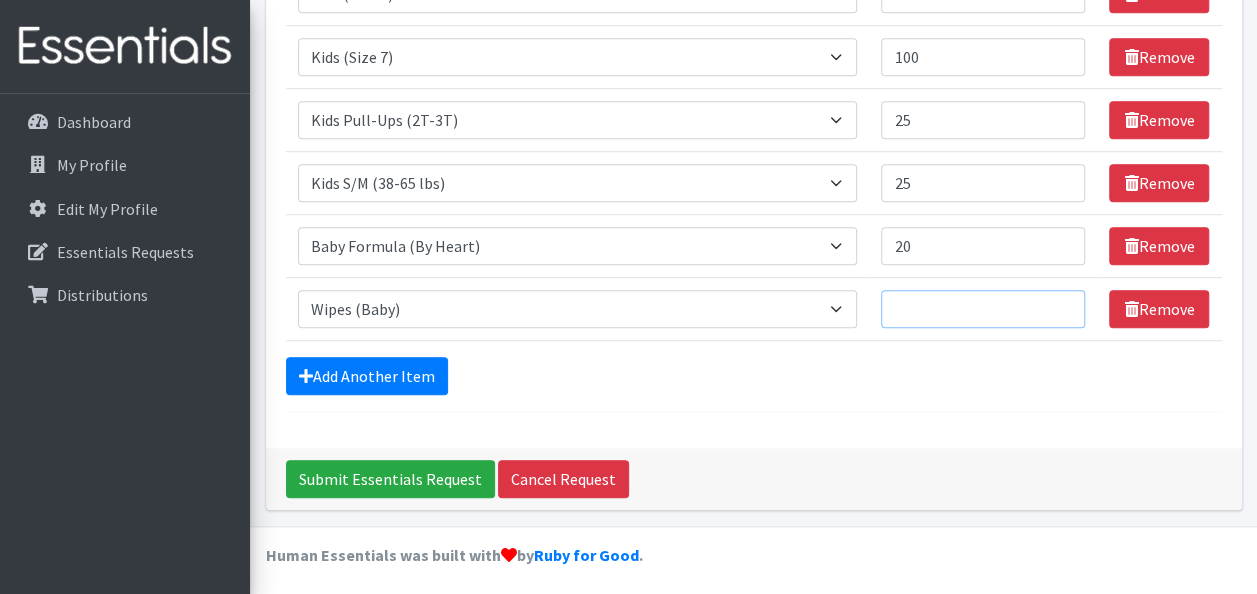 click on "Quantity" at bounding box center (983, 309) 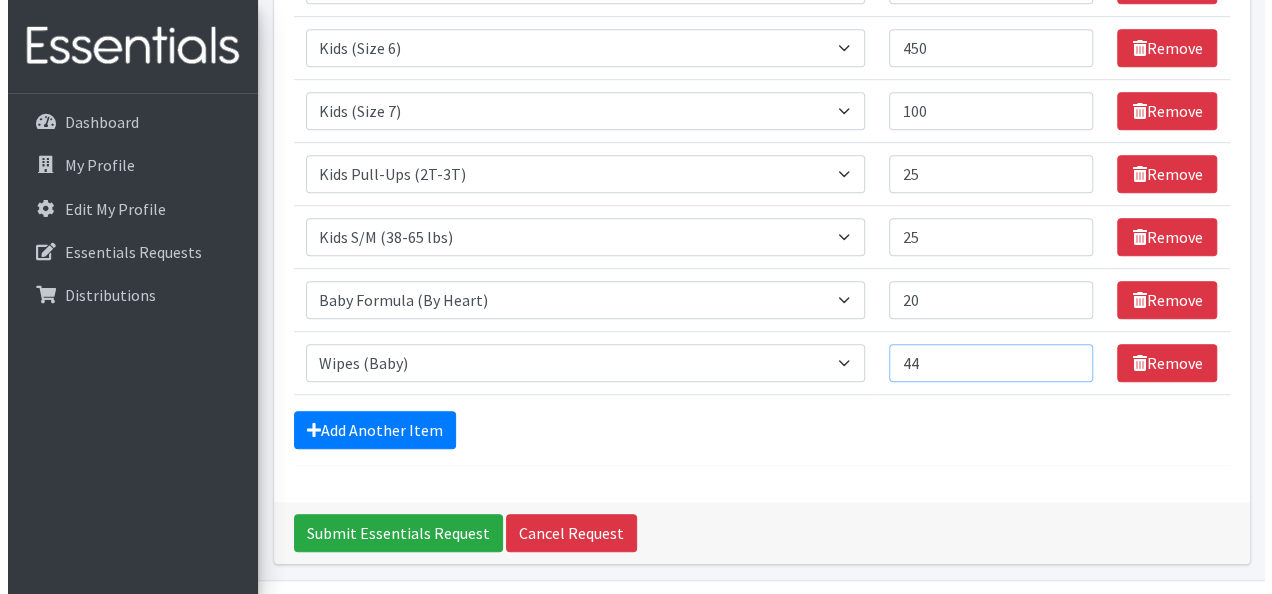 scroll, scrollTop: 600, scrollLeft: 0, axis: vertical 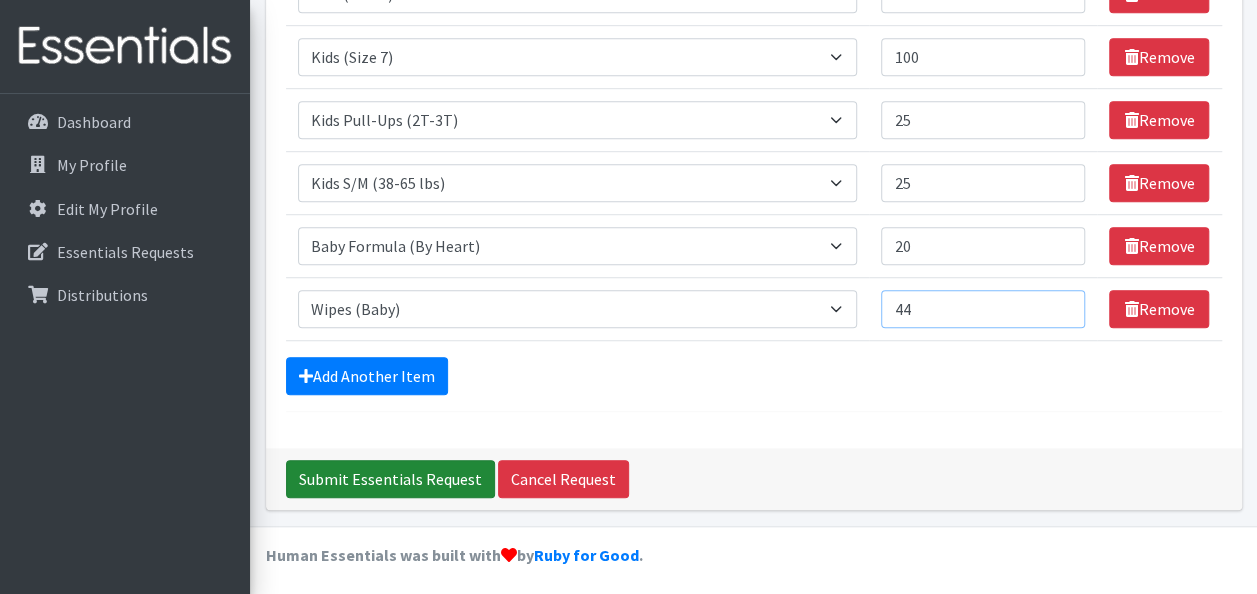type on "44" 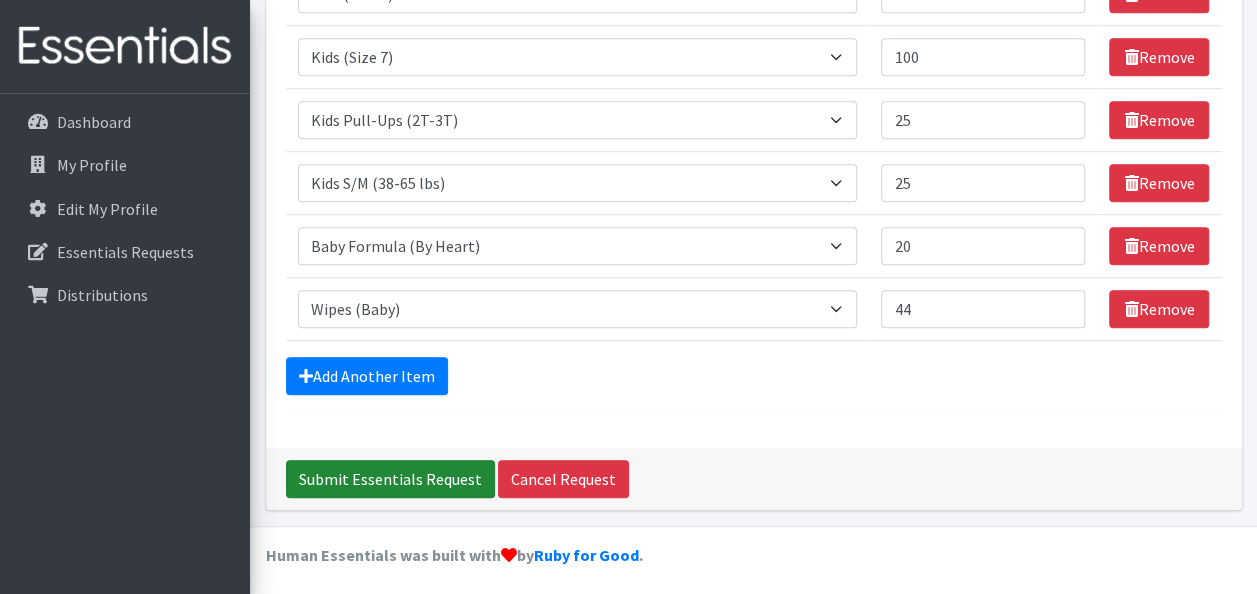 click on "Submit Essentials Request" at bounding box center [390, 479] 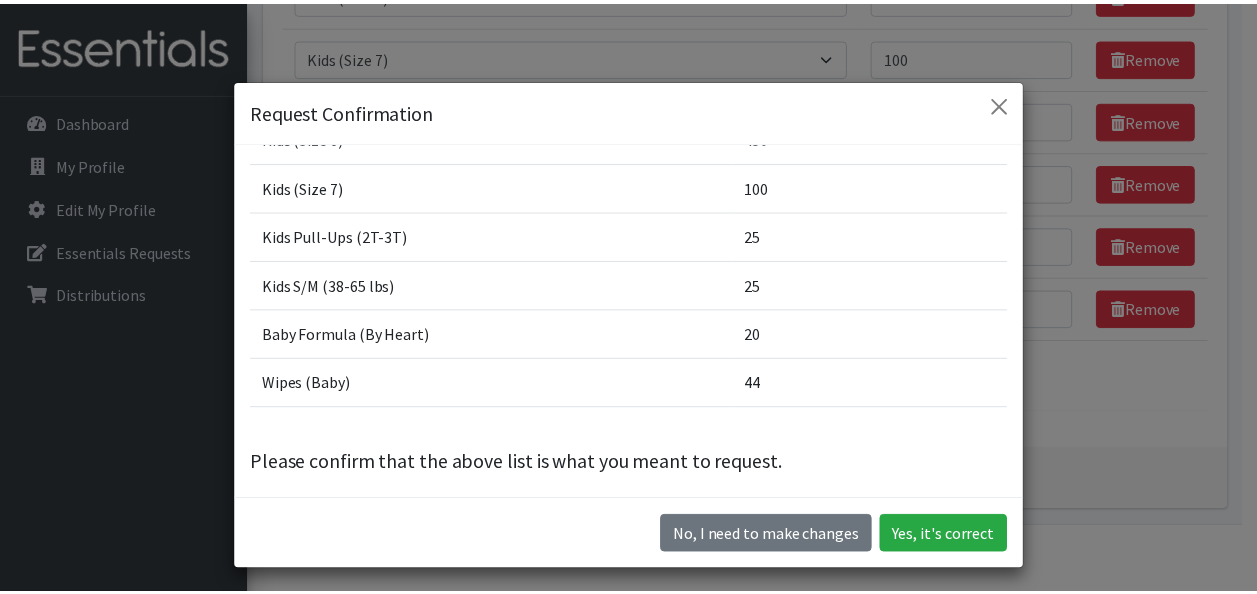 scroll, scrollTop: 298, scrollLeft: 0, axis: vertical 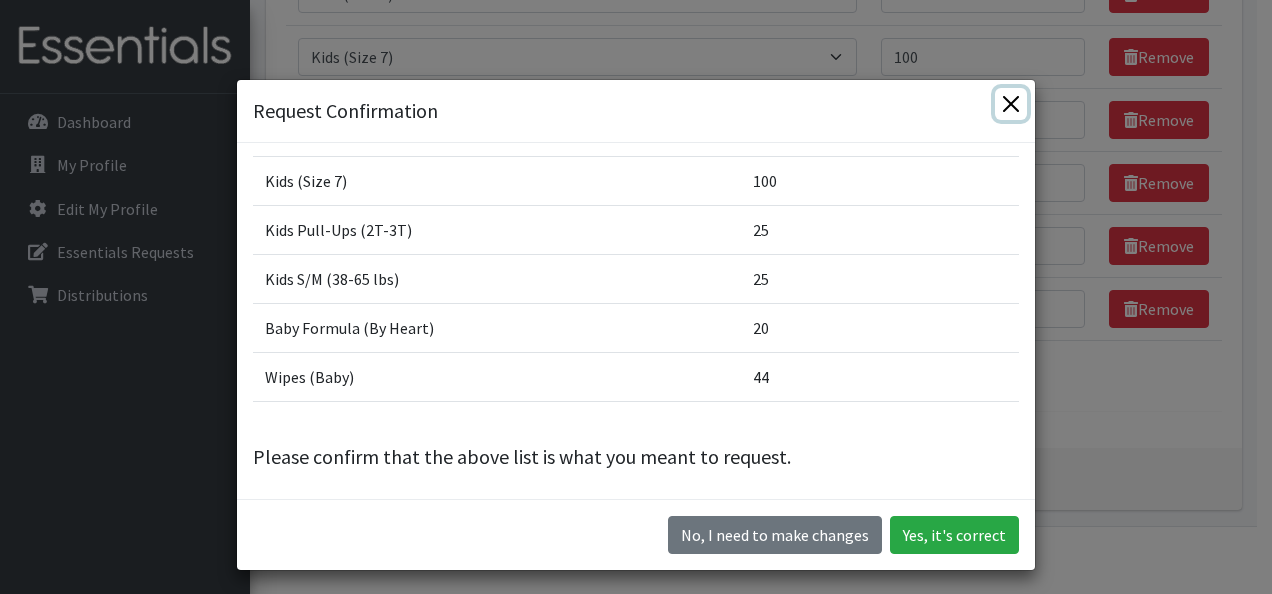 click at bounding box center [1011, 104] 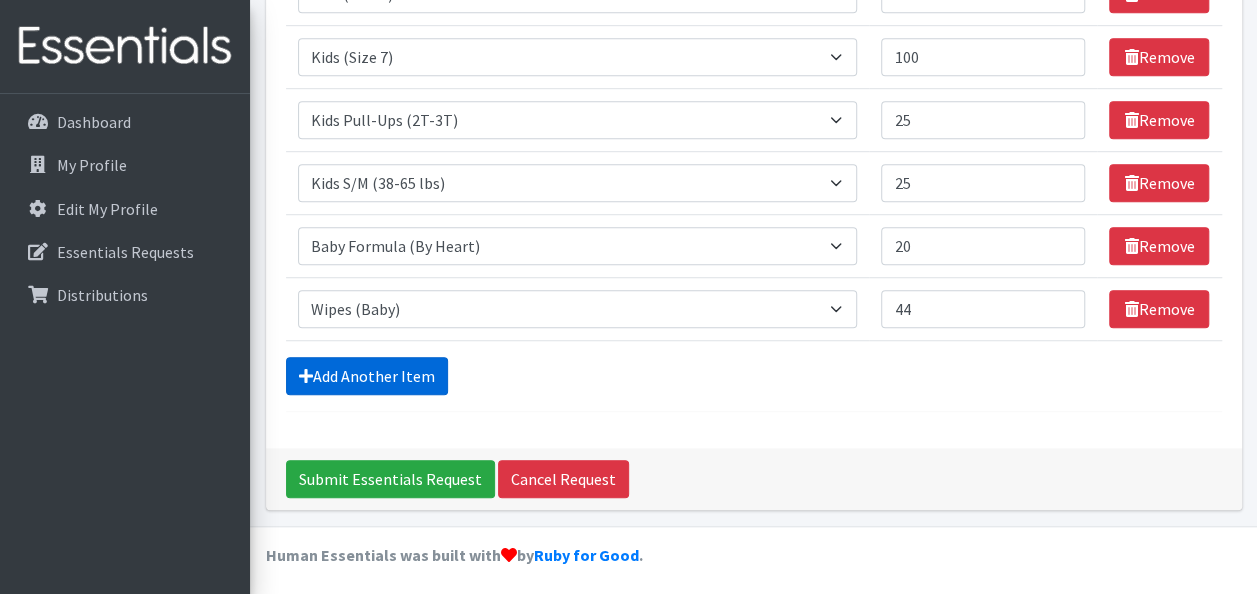 click on "Add Another Item" at bounding box center [367, 376] 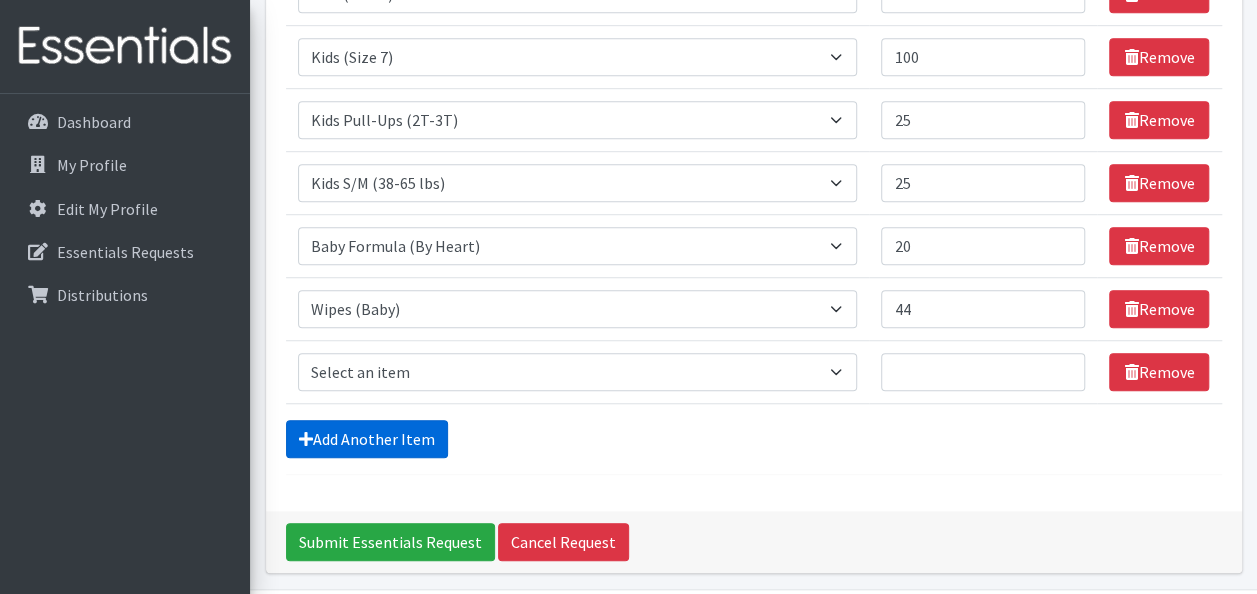 scroll, scrollTop: 663, scrollLeft: 0, axis: vertical 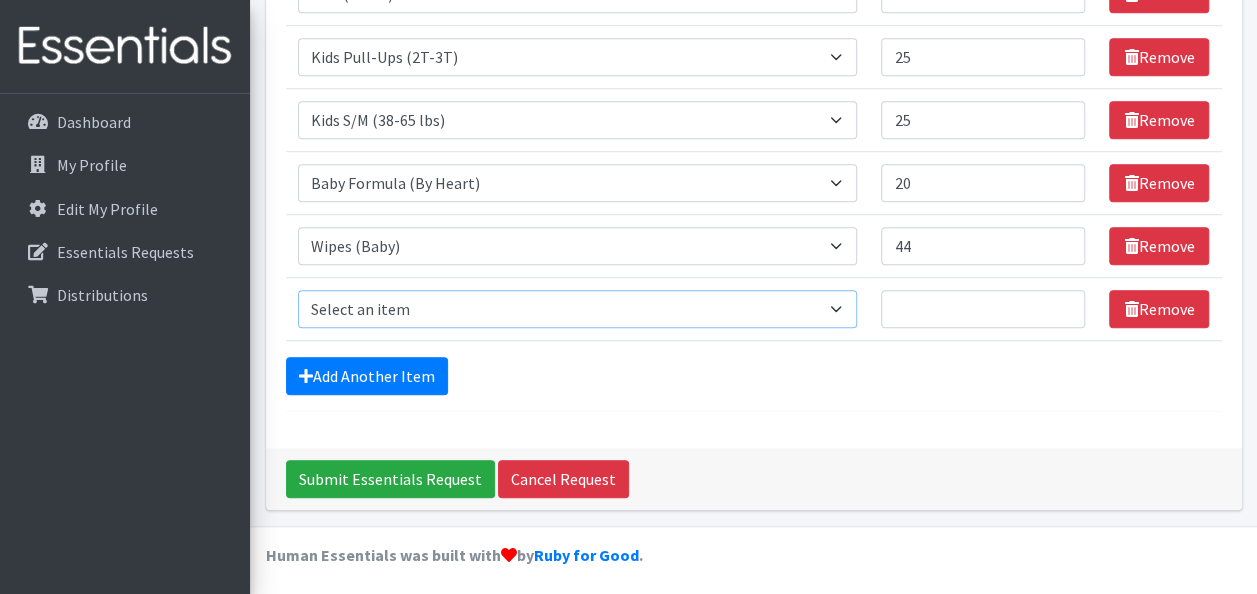 click on "Select an item
Adult Briefs (Large/X-Large)
Adult Briefs (Medium/Large)
Adult Briefs (Small/Medium)
Adult Incontinence Pads
Baby Formula (By Heart)
Emergency Cloth Kit (12lbs+)
Kids (Newborn)
Kids (Preemie)
Kids (Size 1)
Kids (Size 2)
Kids (Size 3)
Kids (Size 4)
Kids (Size 5)
Kids (Size 6)
Kids (Size 7)
Kids L/XL (60-125 lbs)
Kids Pull-Ups (2T-3T)
Kids Pull-Ups (3T-4T)
Kids Pull-Ups (4T-5T)
Kids S/M (38-65 lbs)
Kids Swimmers Large
Kids Swimmers Medium
Kids Swimmers Small
Newborn Cloth Kit (4-12lbs)
One-Size Cloth Kit (12lbs+)
Period Pads (Heavy Ultra Thin U by Kotex without wings) (40 count packs)-- order as packs
Period Pads (Regular Ultra Thin with wings) (36 per pack)--order as packs
Wipes (Baby)" at bounding box center [578, 309] 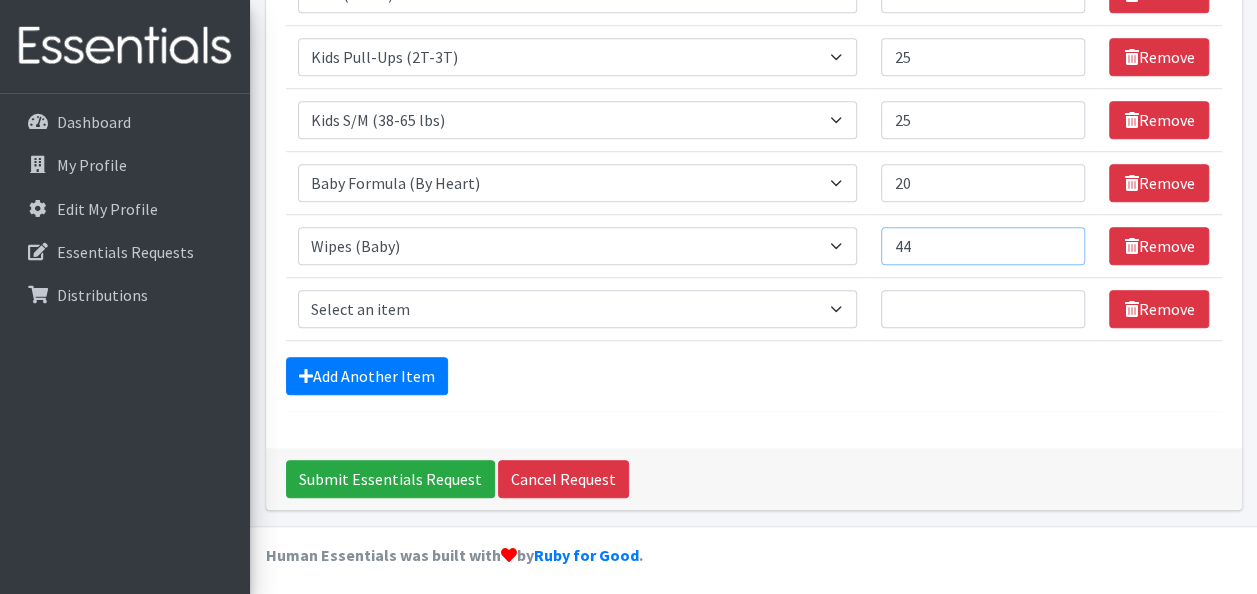 click on "44" at bounding box center [983, 246] 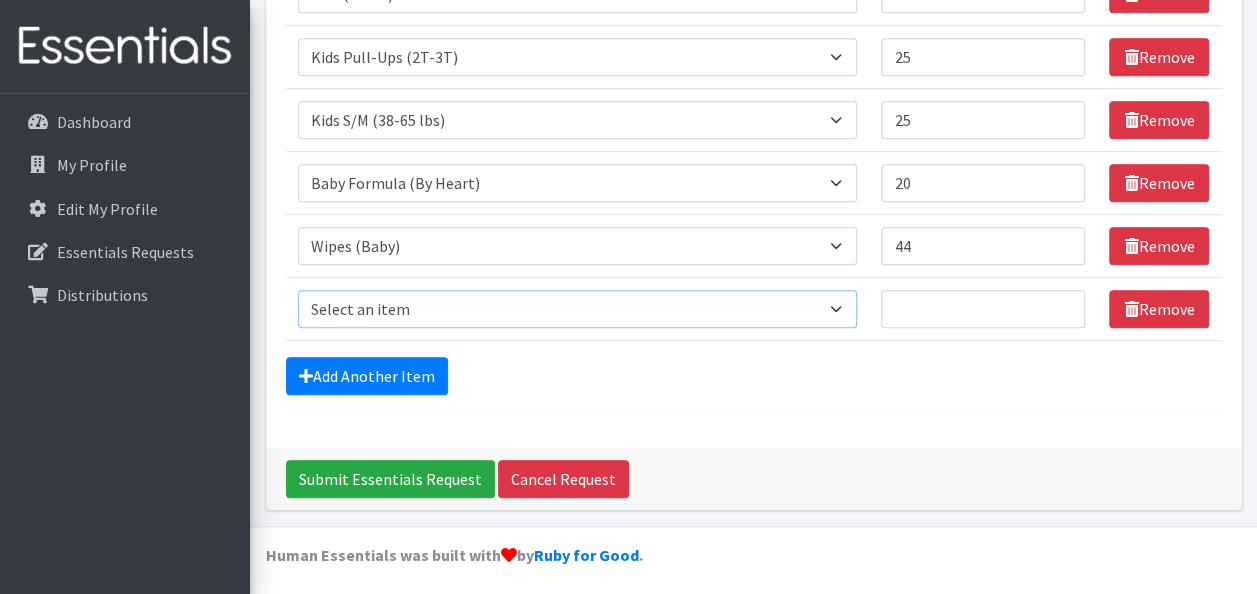 click on "Select an item
Adult Briefs (Large/X-Large)
Adult Briefs (Medium/Large)
Adult Briefs (Small/Medium)
Adult Incontinence Pads
Baby Formula (By Heart)
Emergency Cloth Kit (12lbs+)
Kids (Newborn)
Kids (Preemie)
Kids (Size 1)
Kids (Size 2)
Kids (Size 3)
Kids (Size 4)
Kids (Size 5)
Kids (Size 6)
Kids (Size 7)
Kids L/XL (60-125 lbs)
Kids Pull-Ups (2T-3T)
Kids Pull-Ups (3T-4T)
Kids Pull-Ups (4T-5T)
Kids S/M (38-65 lbs)
Kids Swimmers Large
Kids Swimmers Medium
Kids Swimmers Small
Newborn Cloth Kit (4-12lbs)
One-Size Cloth Kit (12lbs+)
Period Pads (Heavy Ultra Thin U by Kotex without wings) (40 count packs)-- order as packs
Period Pads (Regular Ultra Thin with wings) (36 per pack)--order as packs
Wipes (Baby)" at bounding box center [578, 309] 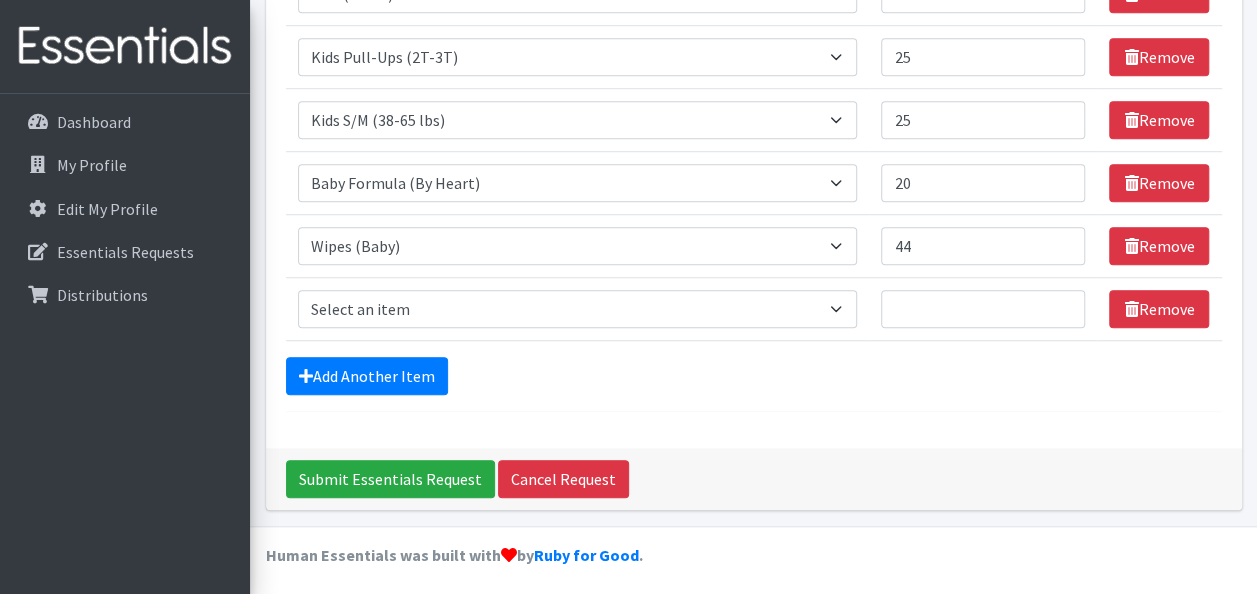 click on "Submit Essentials Request   Cancel Request" at bounding box center [754, 479] 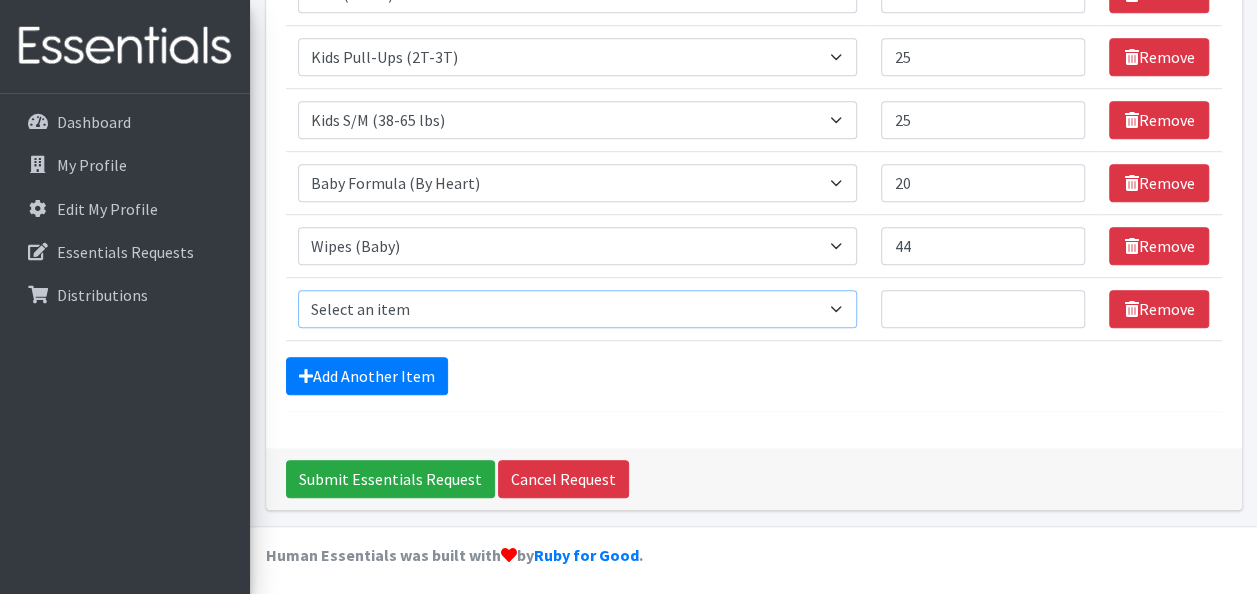 click on "Select an item
Adult Briefs (Large/X-Large)
Adult Briefs (Medium/Large)
Adult Briefs (Small/Medium)
Adult Incontinence Pads
Baby Formula (By Heart)
Emergency Cloth Kit (12lbs+)
Kids (Newborn)
Kids (Preemie)
Kids (Size 1)
Kids (Size 2)
Kids (Size 3)
Kids (Size 4)
Kids (Size 5)
Kids (Size 6)
Kids (Size 7)
Kids L/XL (60-125 lbs)
Kids Pull-Ups (2T-3T)
Kids Pull-Ups (3T-4T)
Kids Pull-Ups (4T-5T)
Kids S/M (38-65 lbs)
Kids Swimmers Large
Kids Swimmers Medium
Kids Swimmers Small
Newborn Cloth Kit (4-12lbs)
One-Size Cloth Kit (12lbs+)
Period Pads (Heavy Ultra Thin U by Kotex without wings) (40 count packs)-- order as packs
Period Pads (Regular Ultra Thin with wings) (36 per pack)--order as packs
Wipes (Baby)" at bounding box center (578, 309) 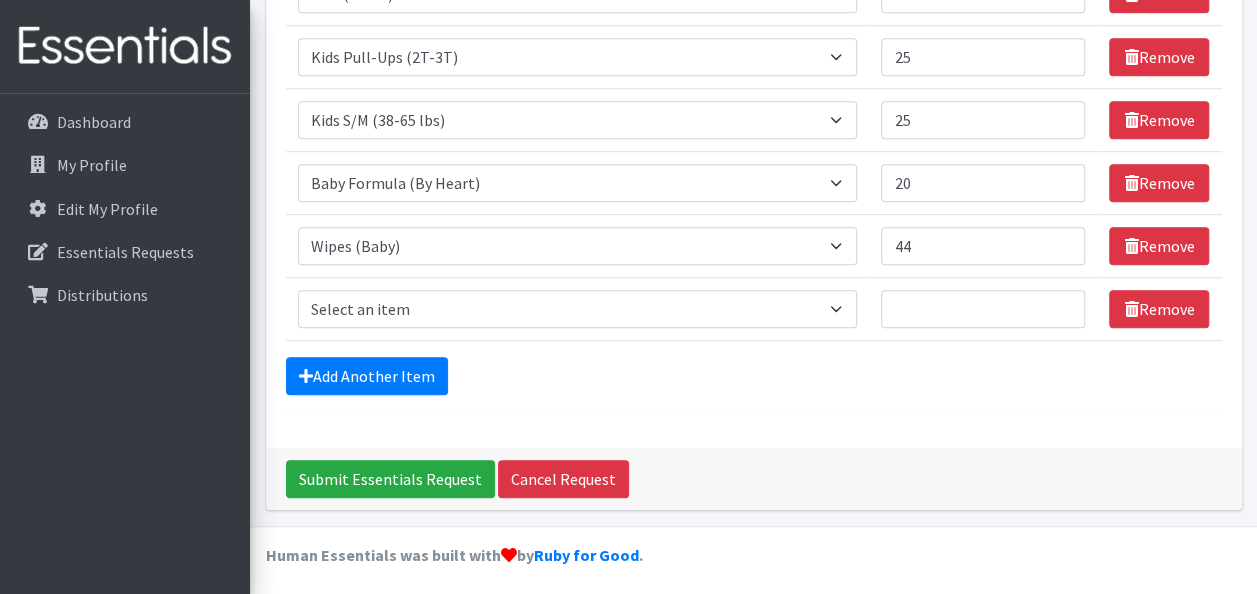 click on "Submit Essentials Request   Cancel Request" at bounding box center (754, 479) 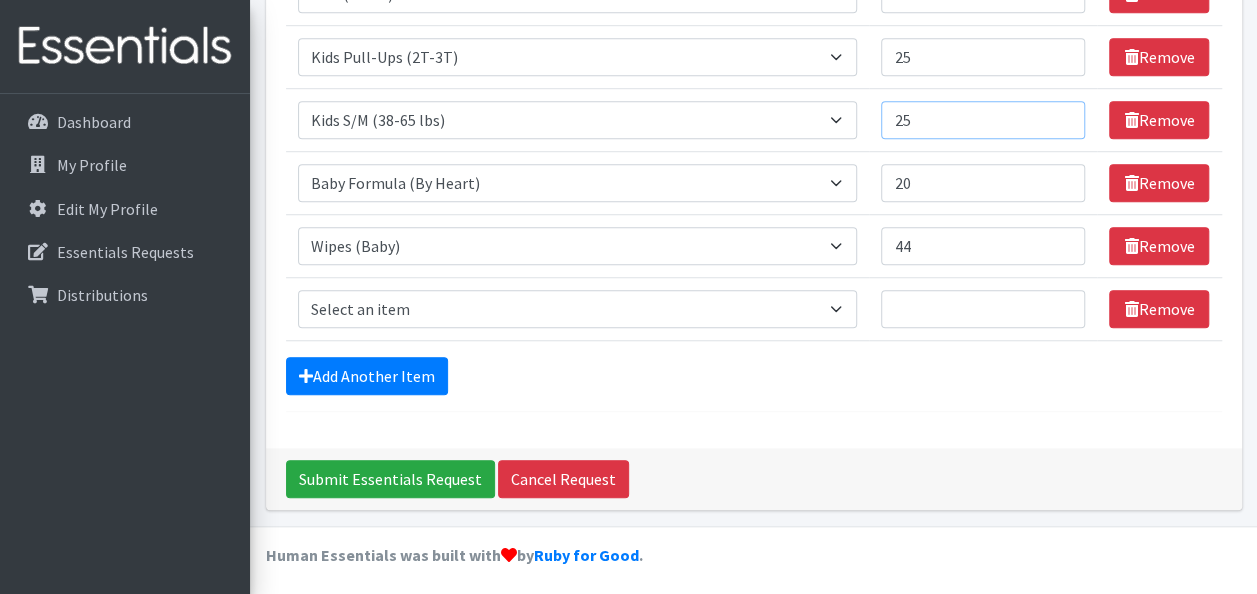 click on "25" at bounding box center (983, 120) 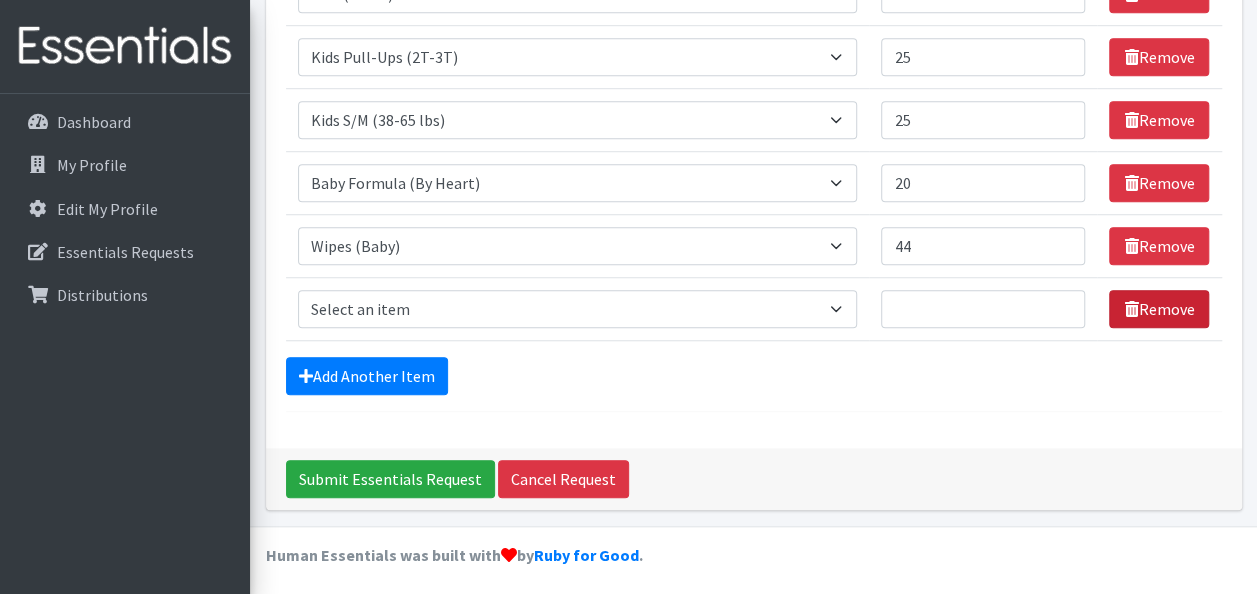 click at bounding box center [1131, 309] 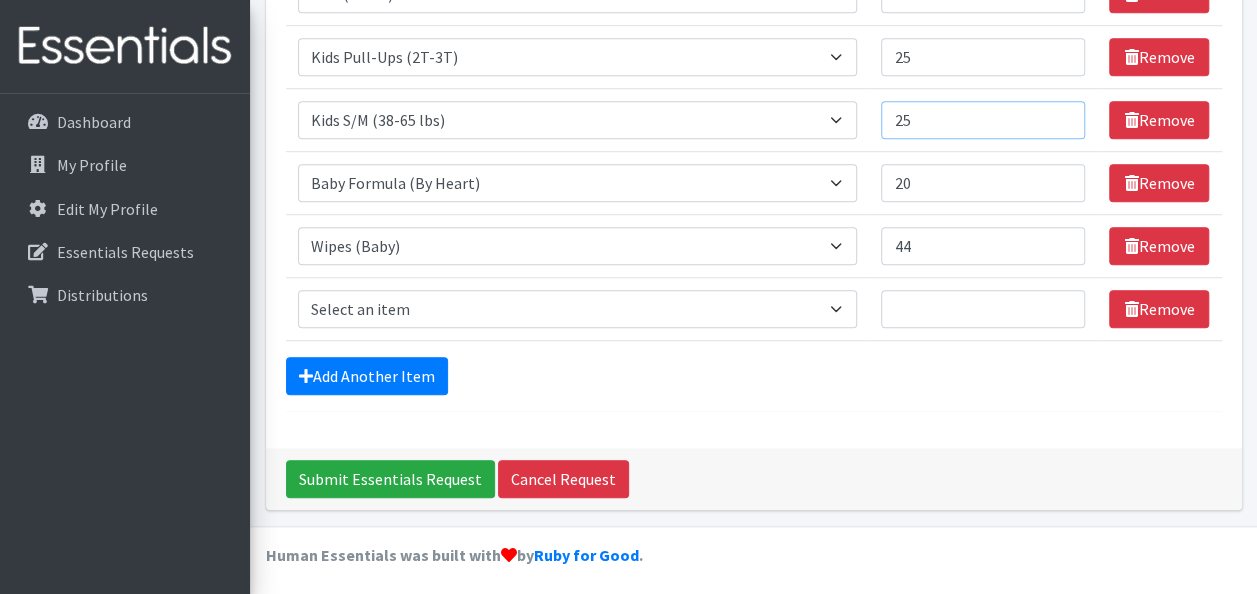 click on "25" at bounding box center [983, 120] 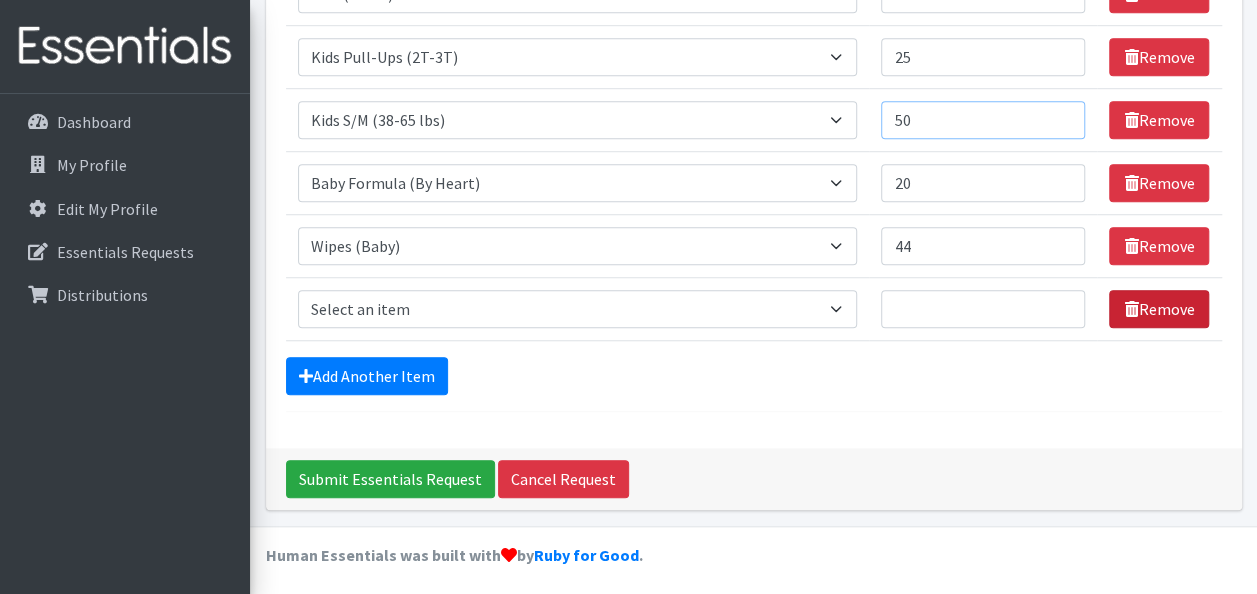 type on "50" 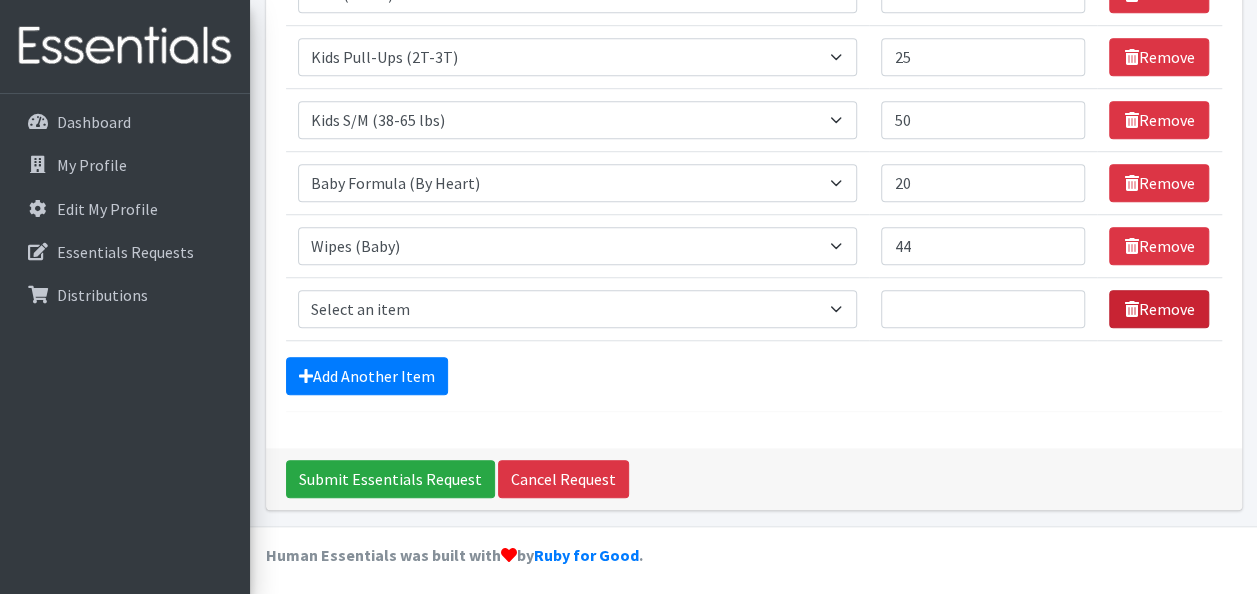 click at bounding box center [1131, 309] 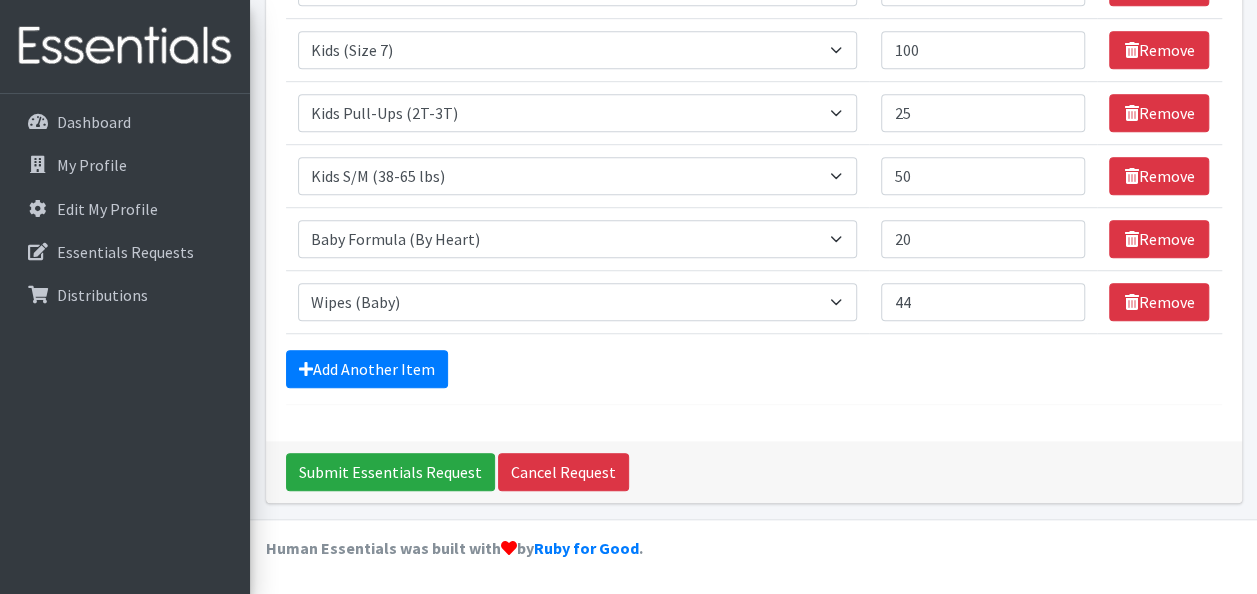 scroll, scrollTop: 600, scrollLeft: 0, axis: vertical 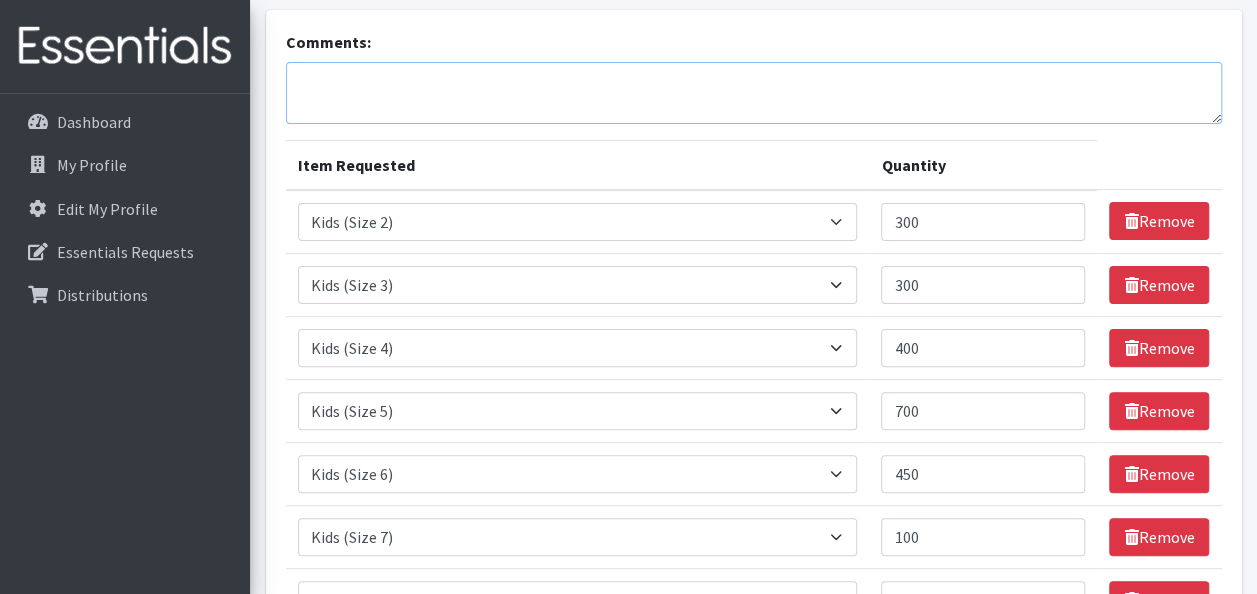 click on "Comments:" at bounding box center (754, 93) 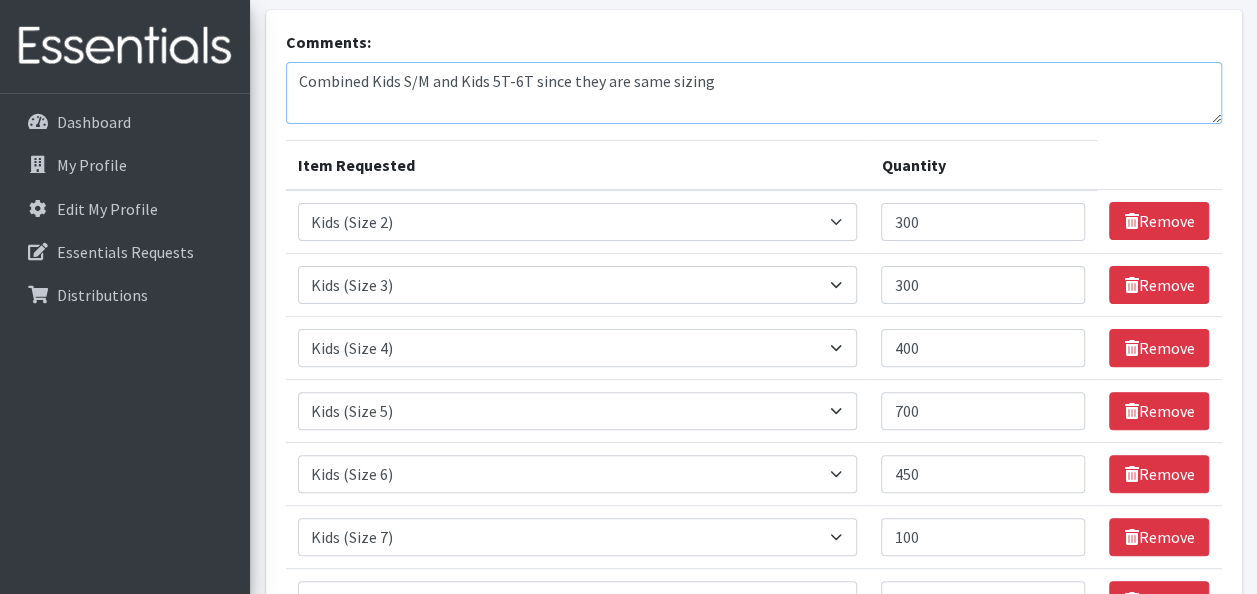 click on "Combined Kids S/M and Kids 5T-6T since they are same sizing" at bounding box center (754, 93) 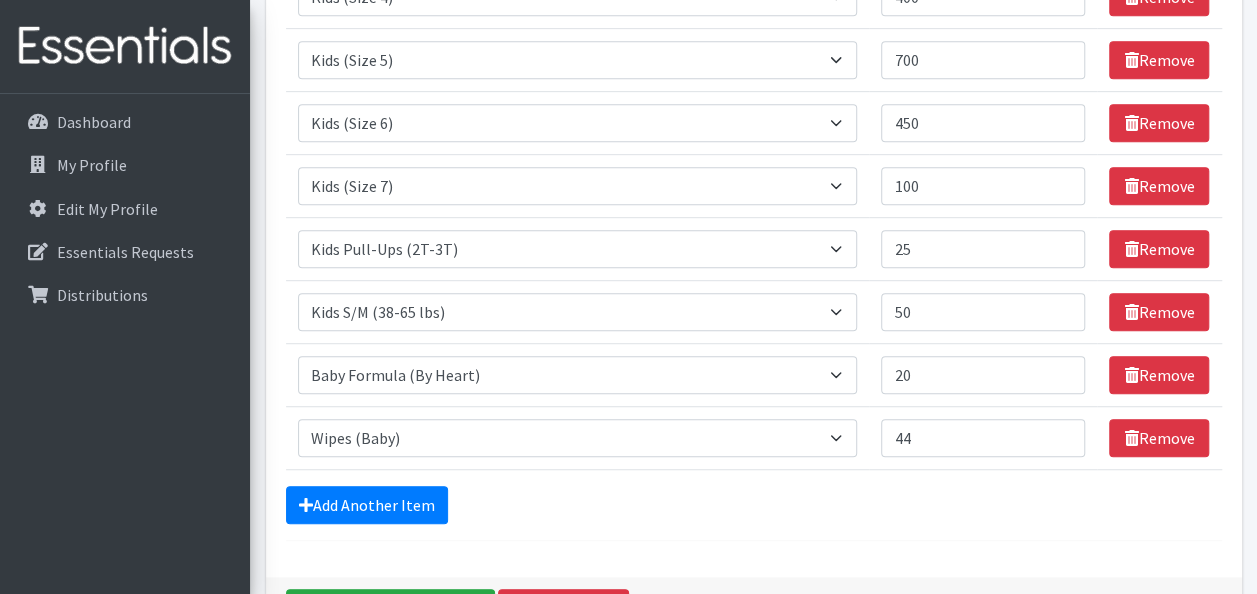 scroll, scrollTop: 472, scrollLeft: 0, axis: vertical 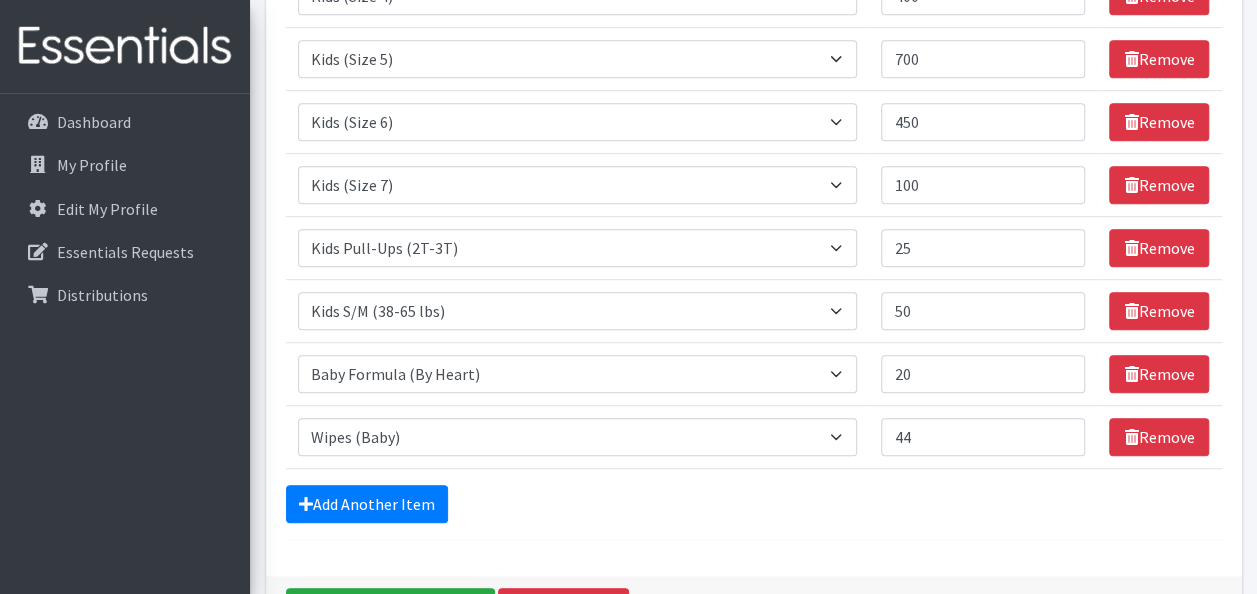 type on "Combined Kids S/M and Kids 5T-6T into one order since they are same sizing" 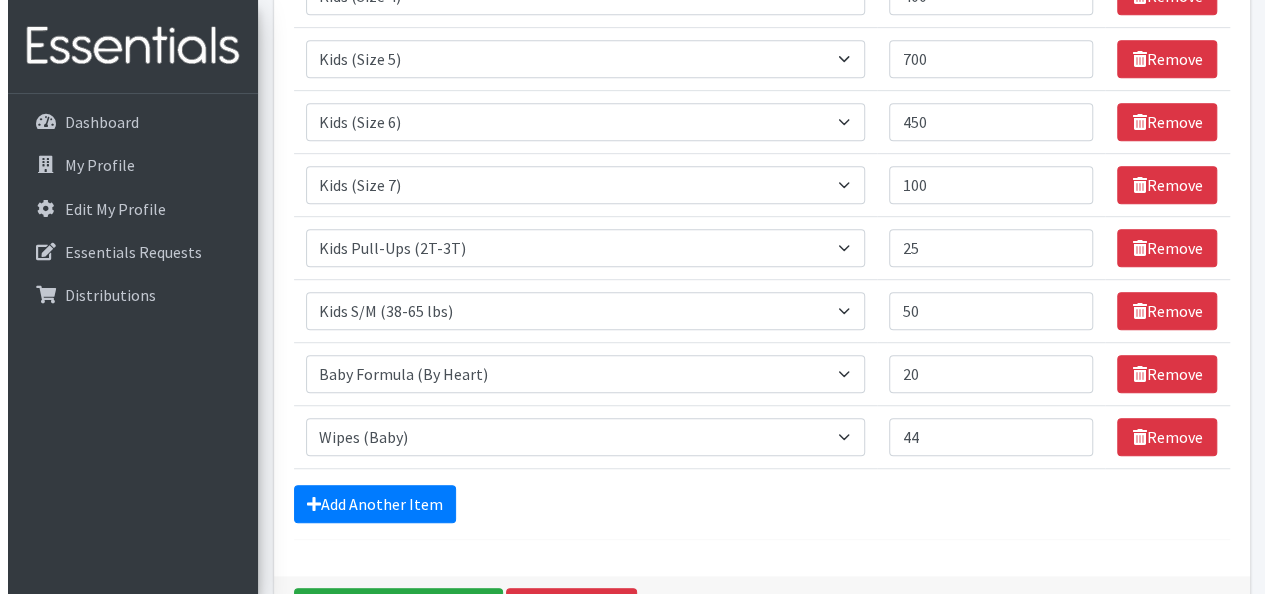 scroll, scrollTop: 600, scrollLeft: 0, axis: vertical 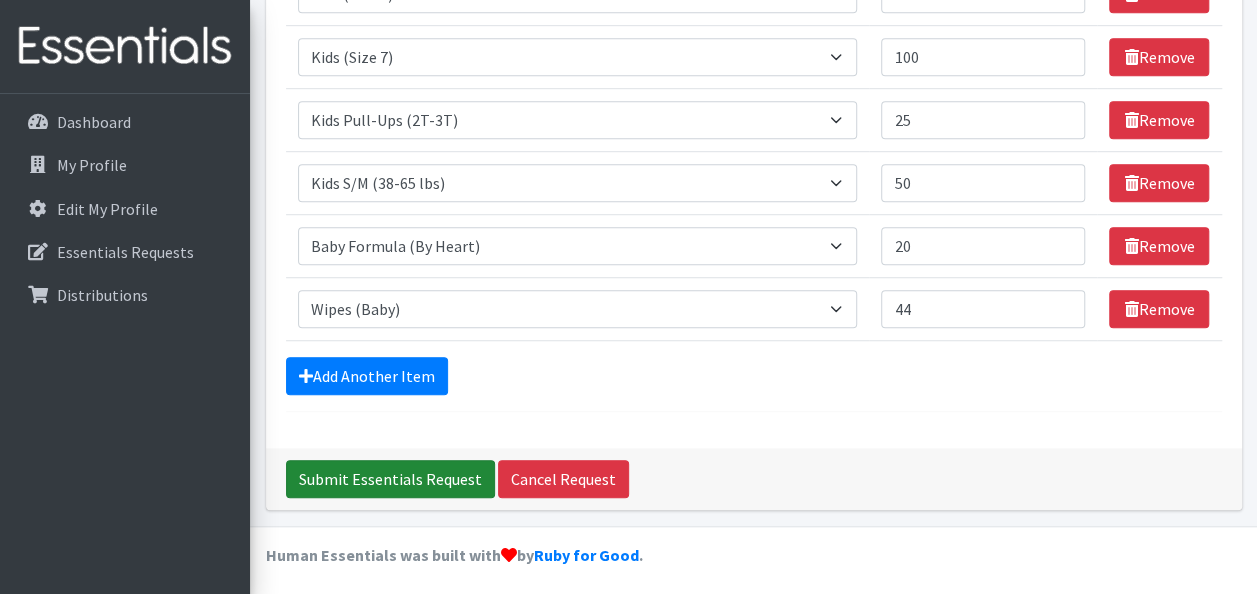 click on "Submit Essentials Request" at bounding box center [390, 479] 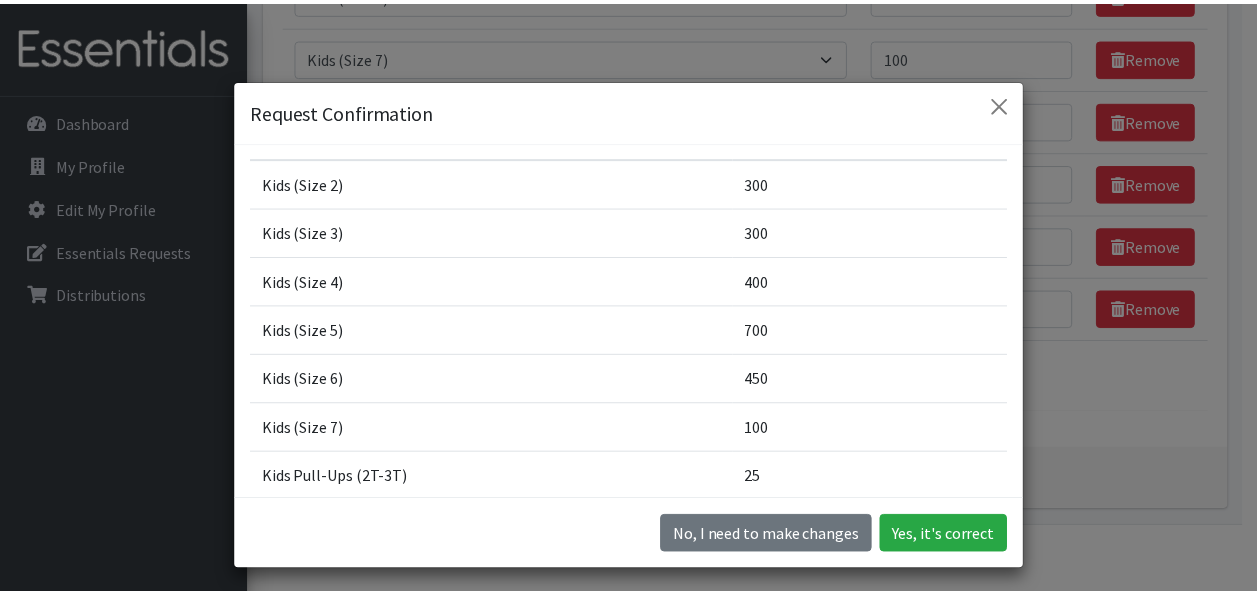 scroll, scrollTop: 298, scrollLeft: 0, axis: vertical 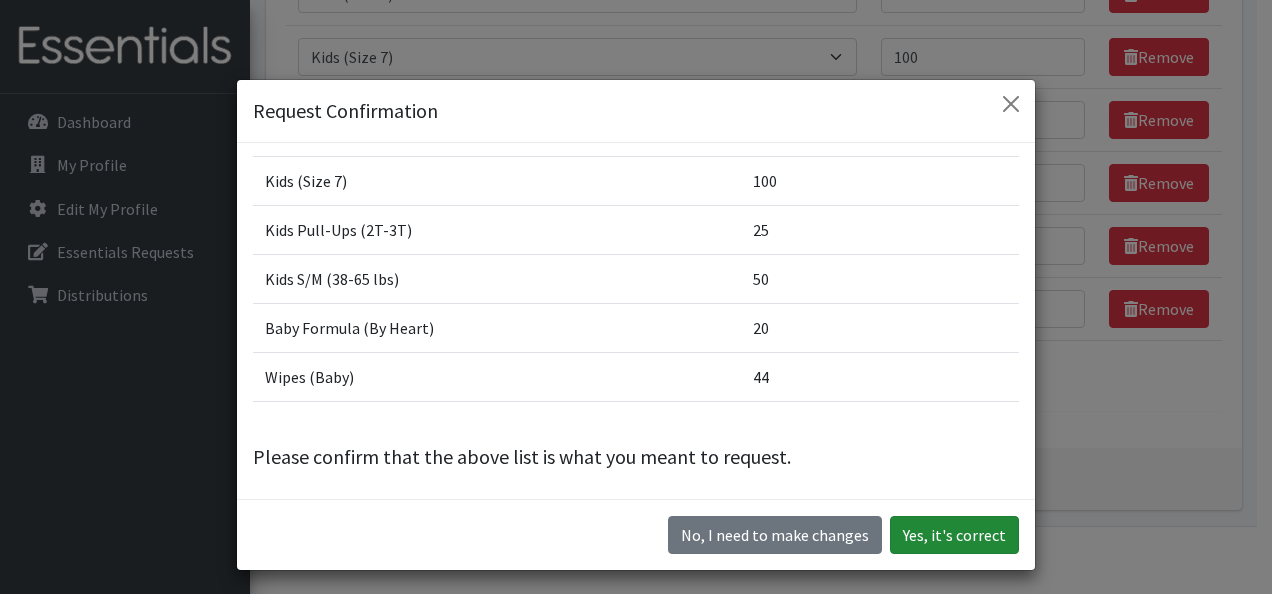 click on "Yes, it's correct" at bounding box center [954, 535] 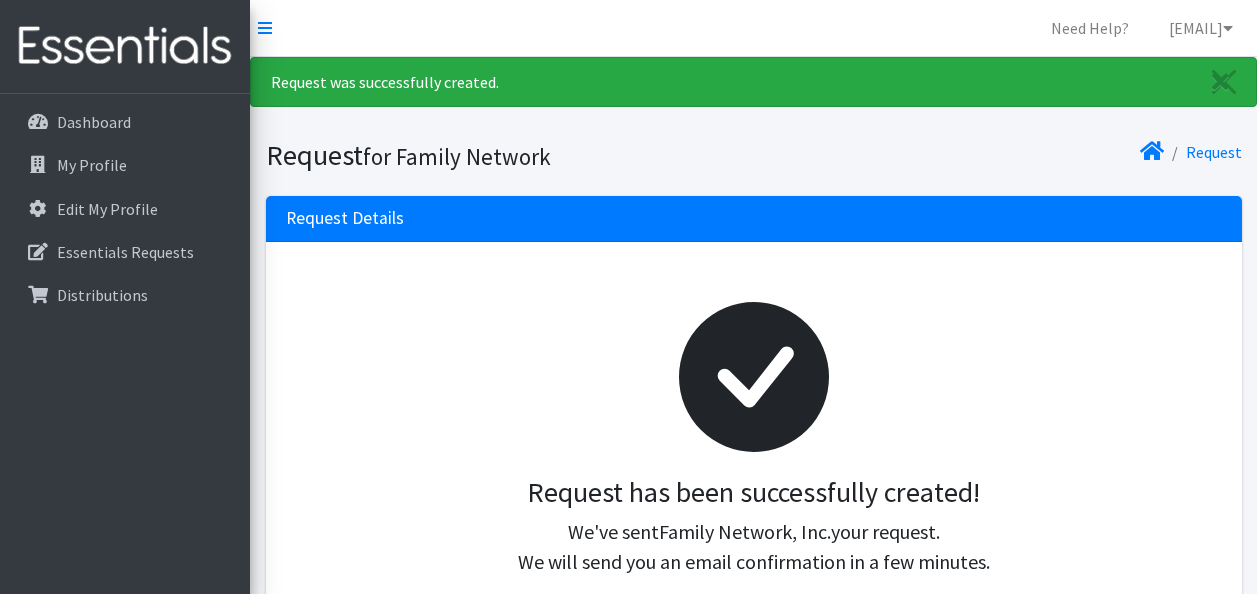 scroll, scrollTop: 0, scrollLeft: 0, axis: both 